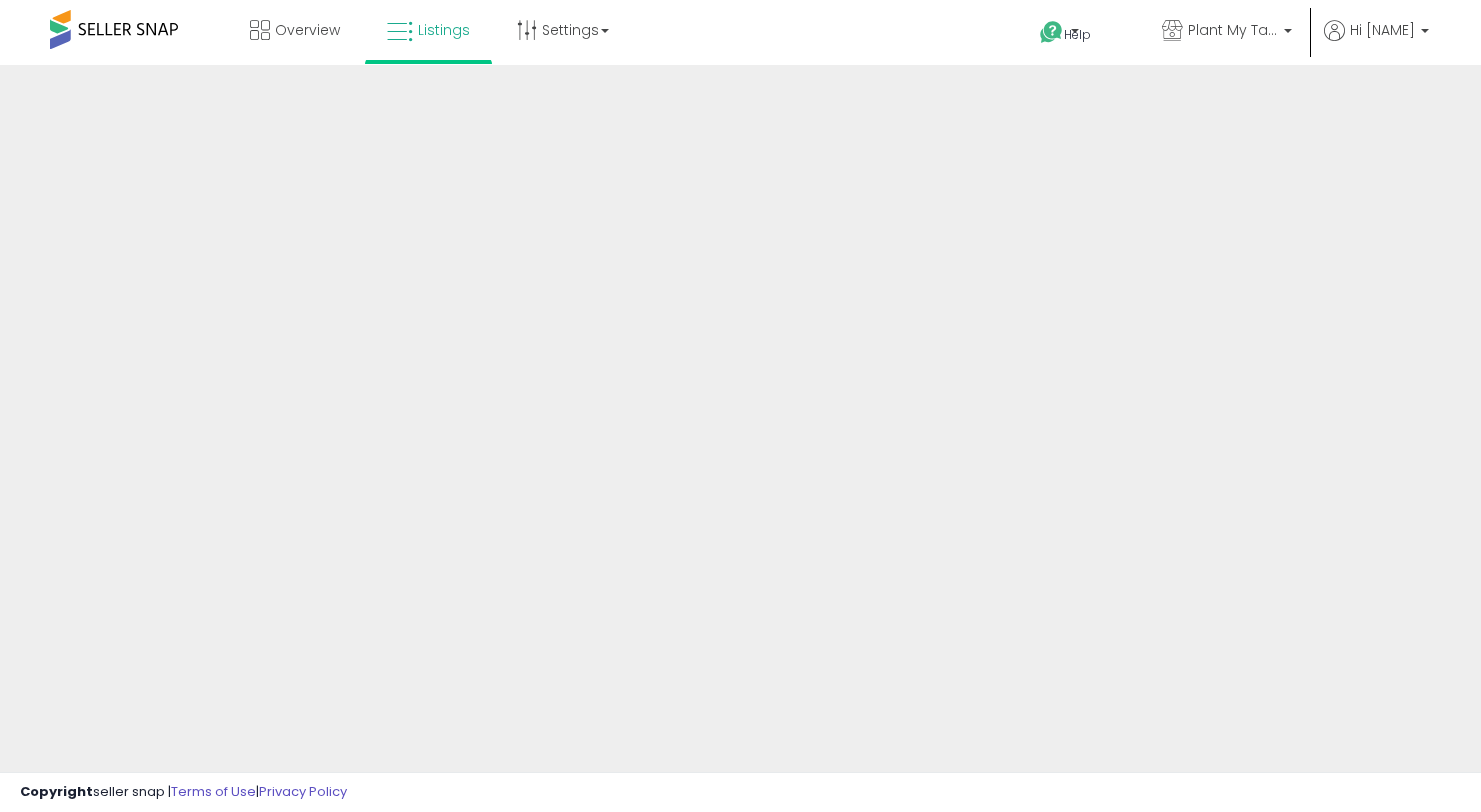 scroll, scrollTop: 0, scrollLeft: 0, axis: both 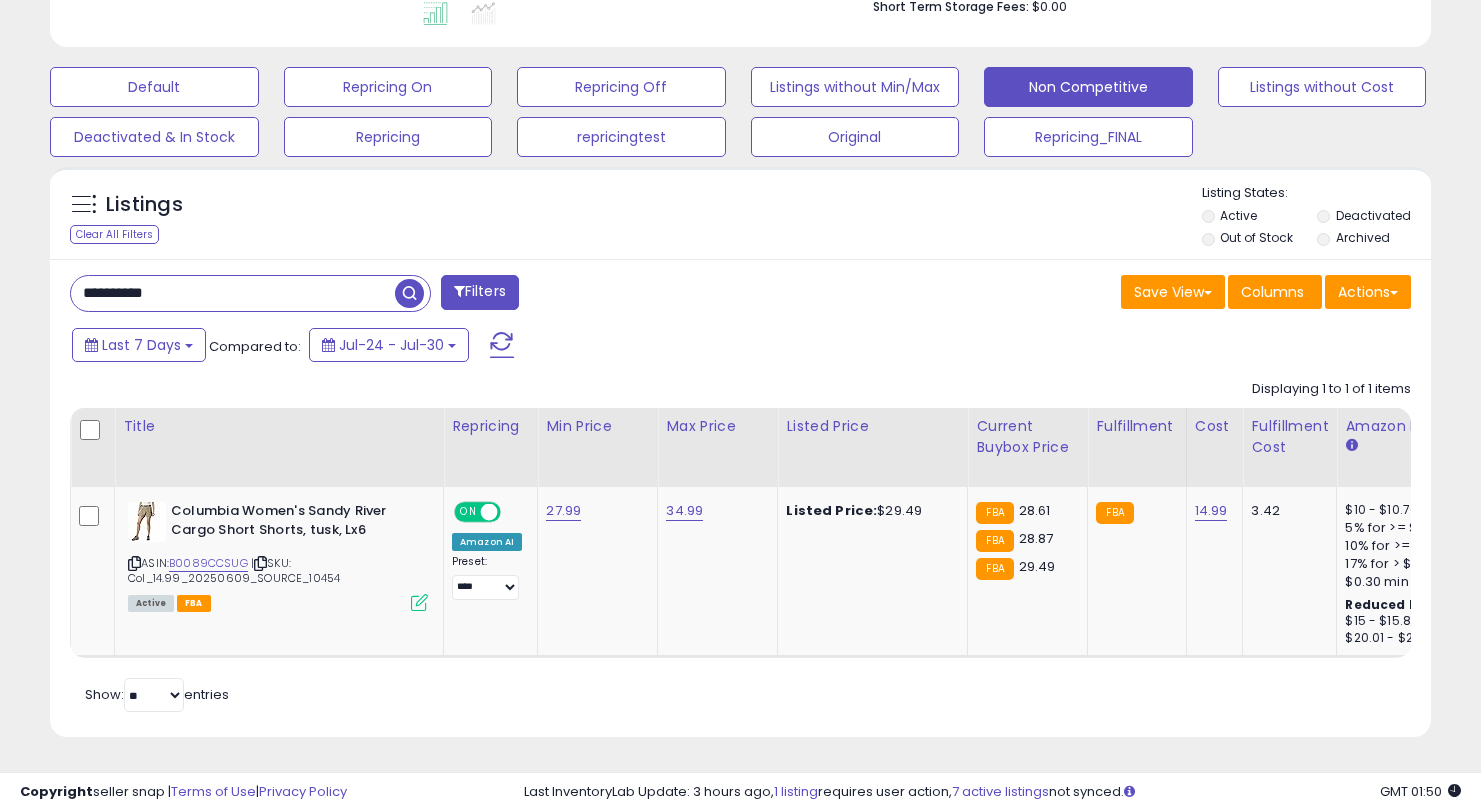 drag, startPoint x: 203, startPoint y: 283, endPoint x: 21, endPoint y: 270, distance: 182.4637 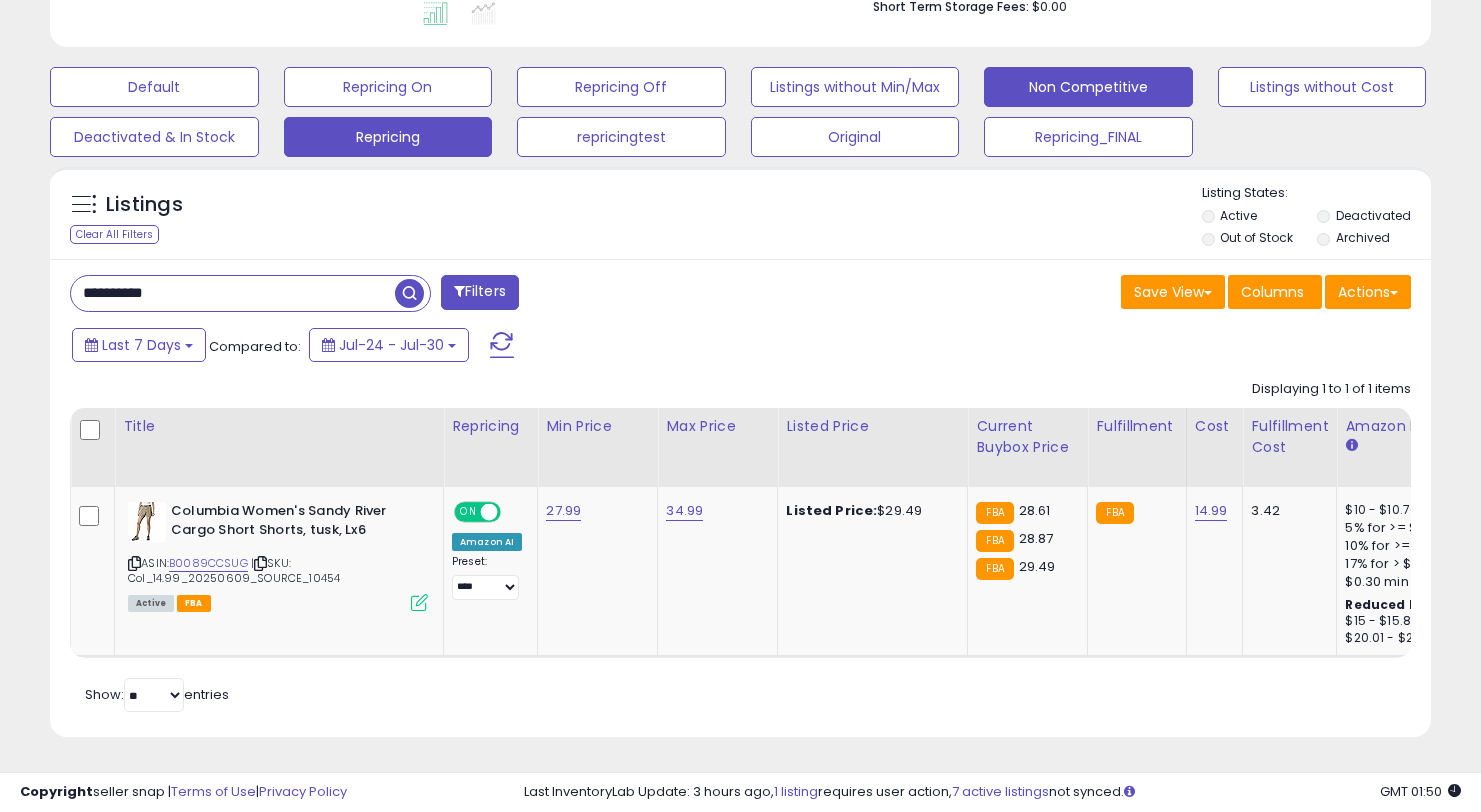 scroll, scrollTop: 999590, scrollLeft: 999191, axis: both 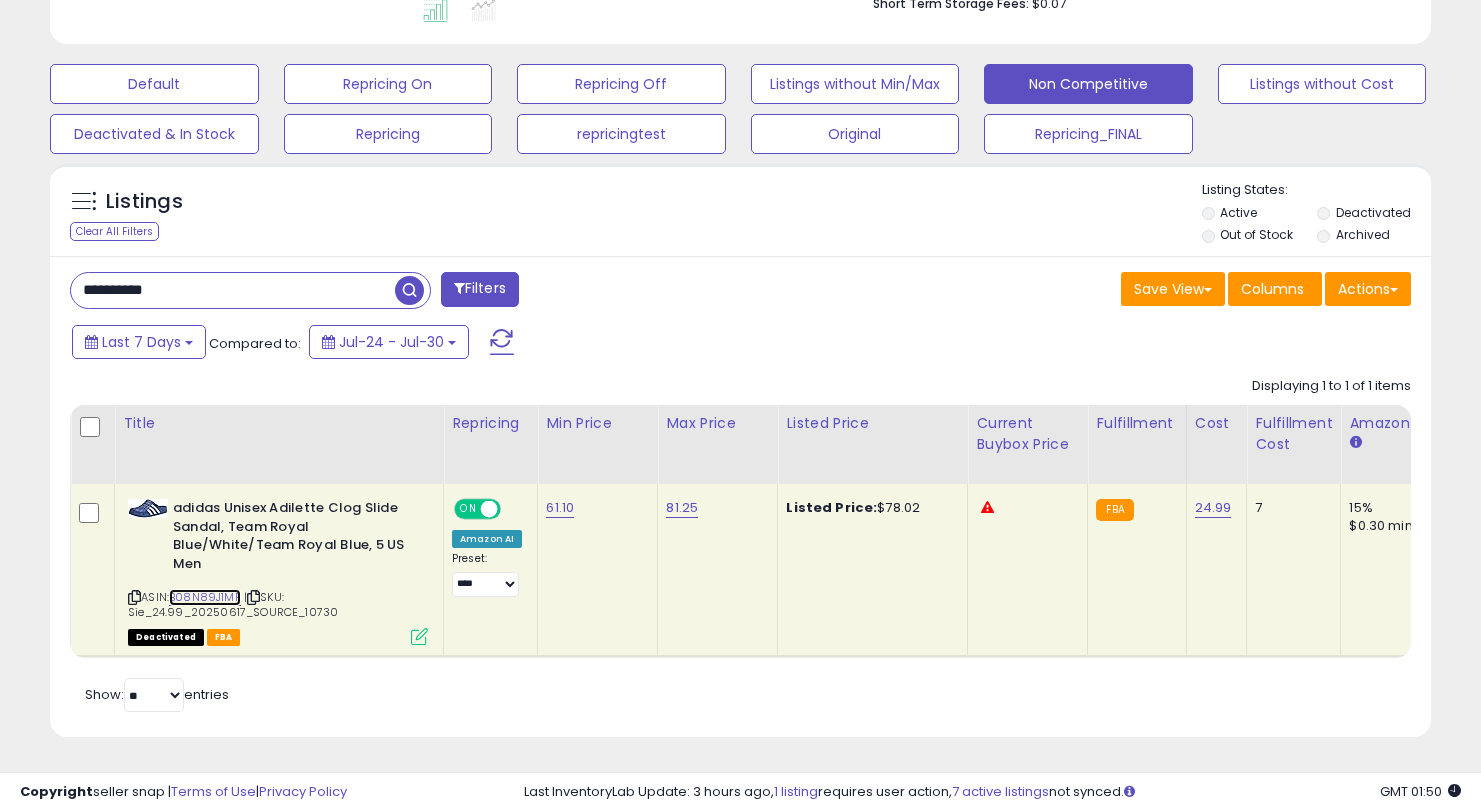 click on "B08N89J1MF" at bounding box center [205, 597] 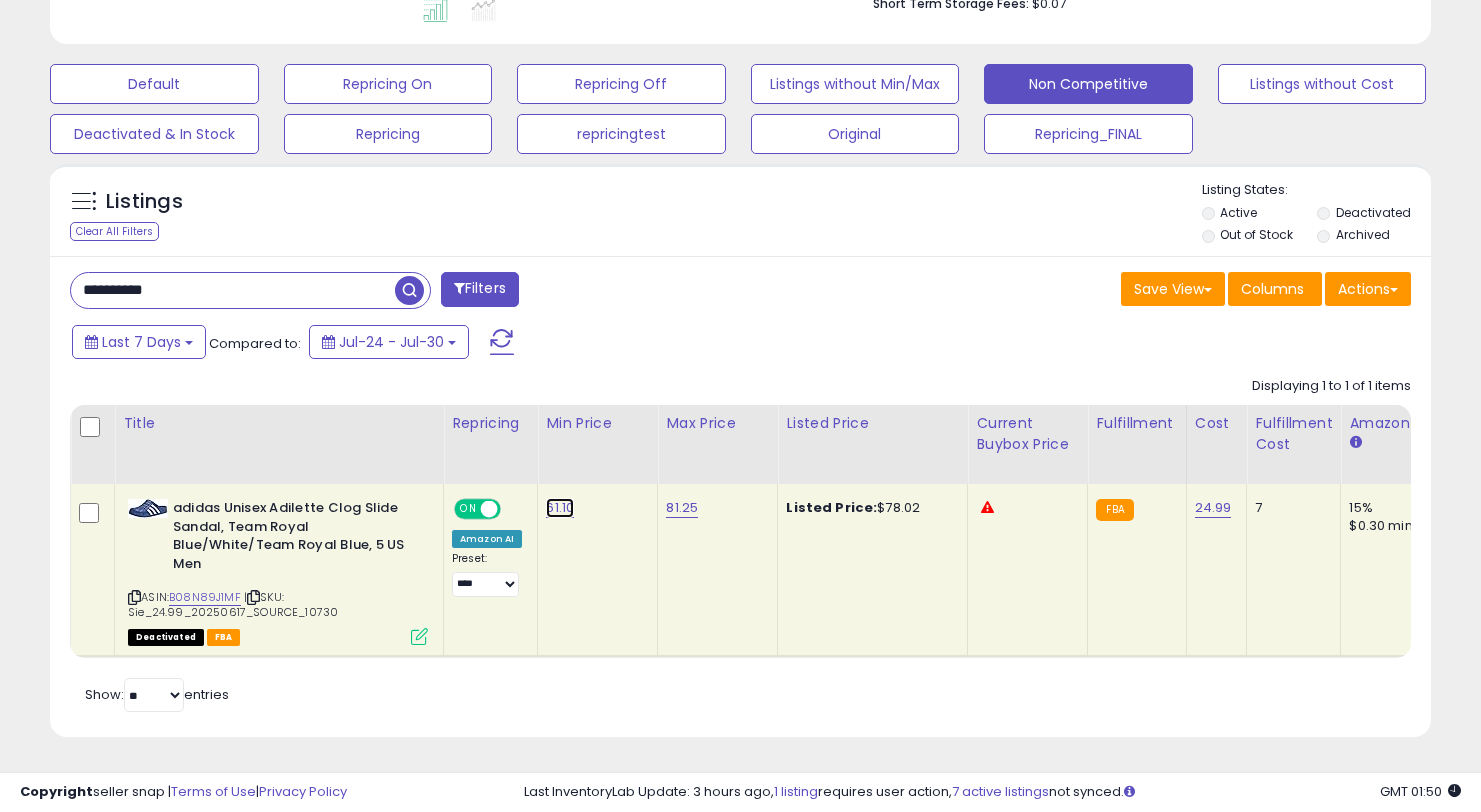 click on "61.10" at bounding box center (560, 508) 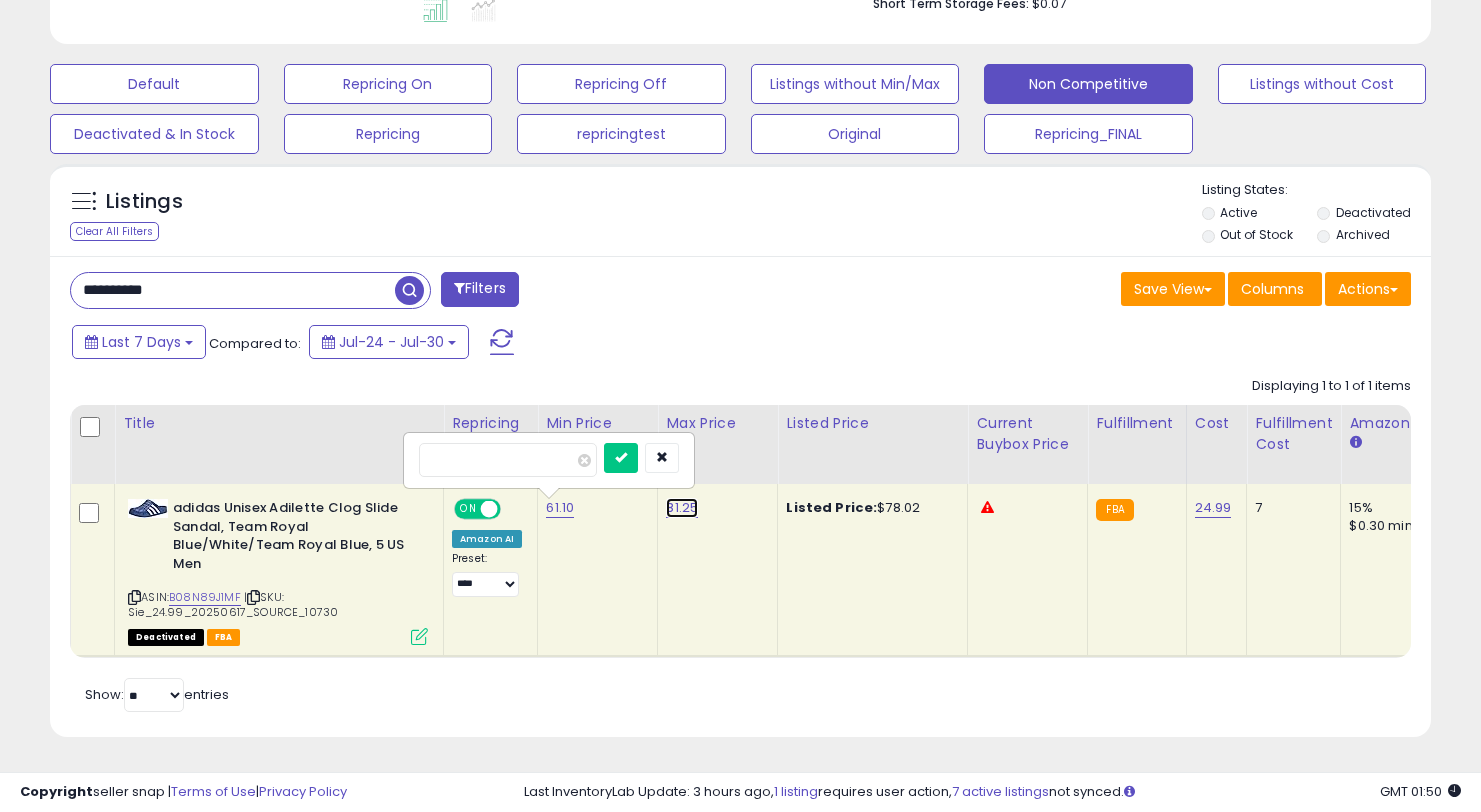 click on "81.25" at bounding box center [682, 508] 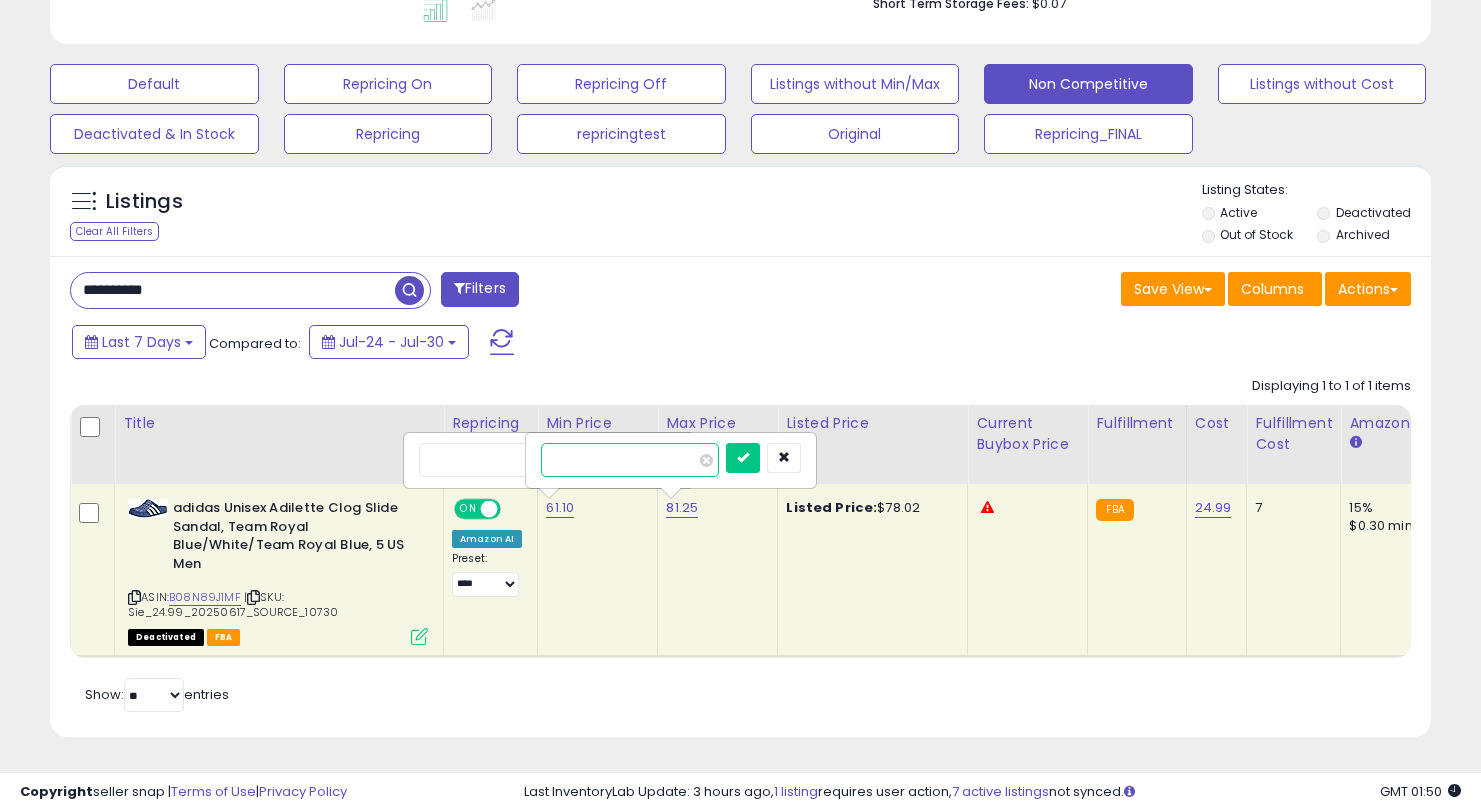 drag, startPoint x: 585, startPoint y: 457, endPoint x: 497, endPoint y: 444, distance: 88.95505 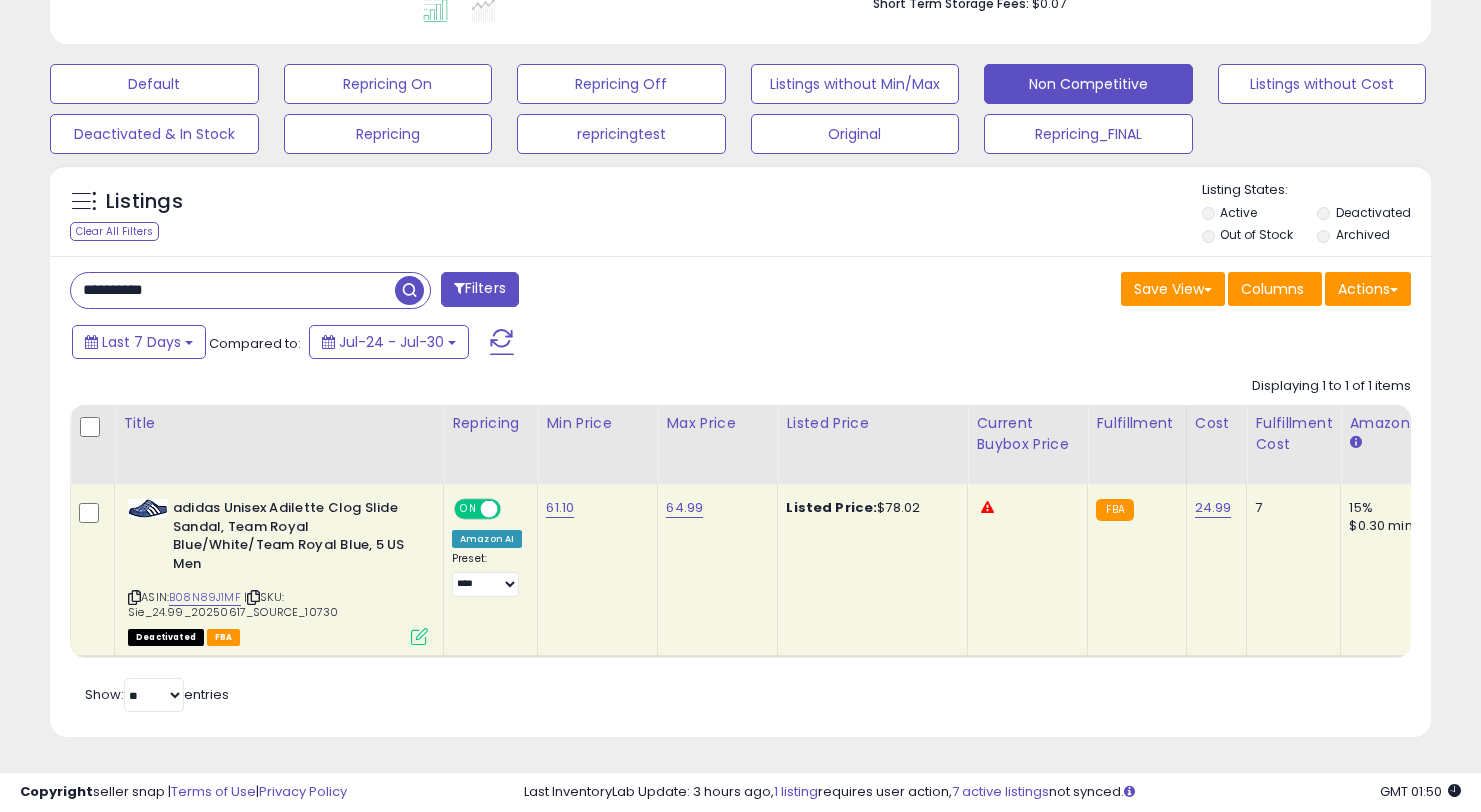 drag, startPoint x: 195, startPoint y: 275, endPoint x: 0, endPoint y: 275, distance: 195 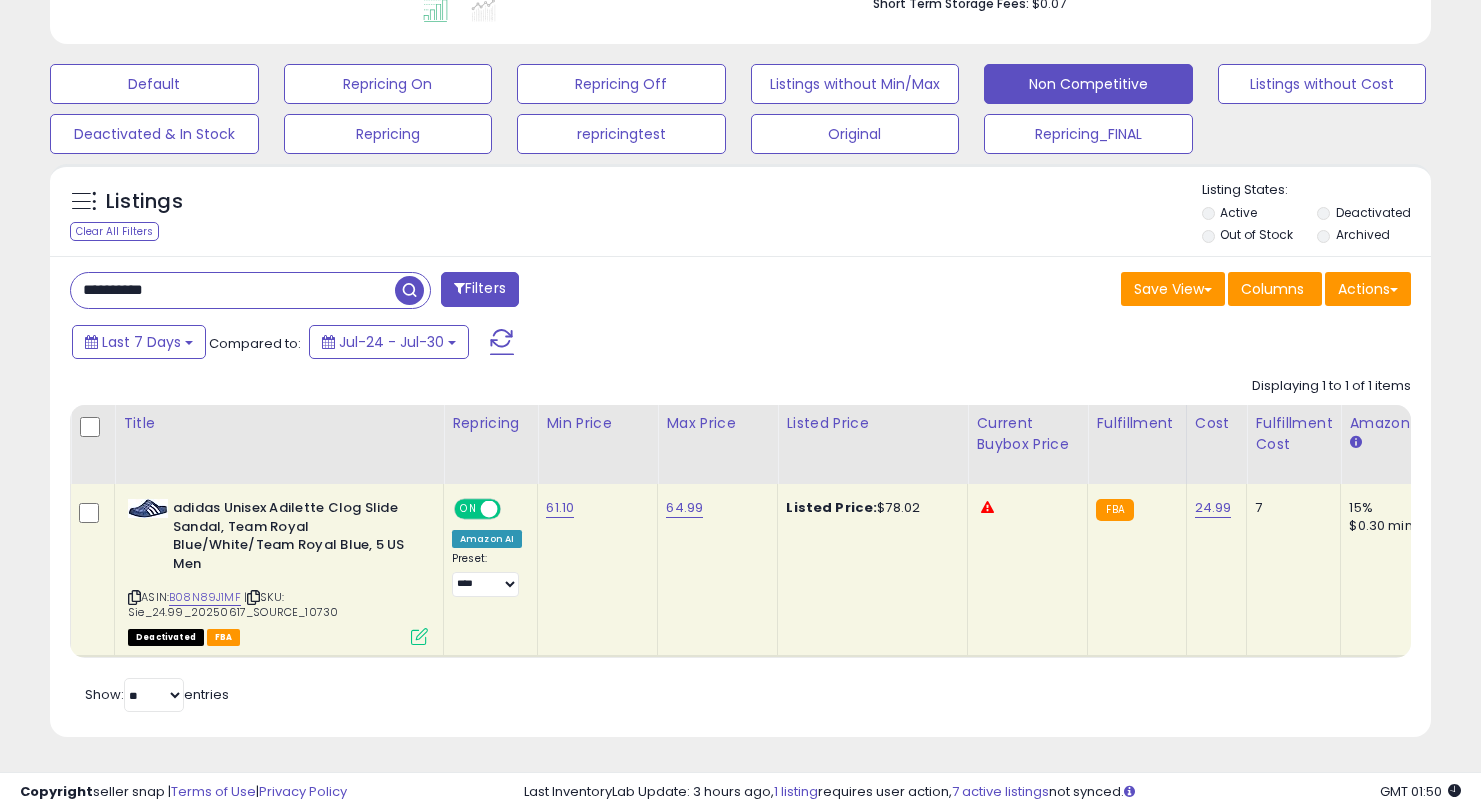 drag, startPoint x: 244, startPoint y: 291, endPoint x: 62, endPoint y: 275, distance: 182.70195 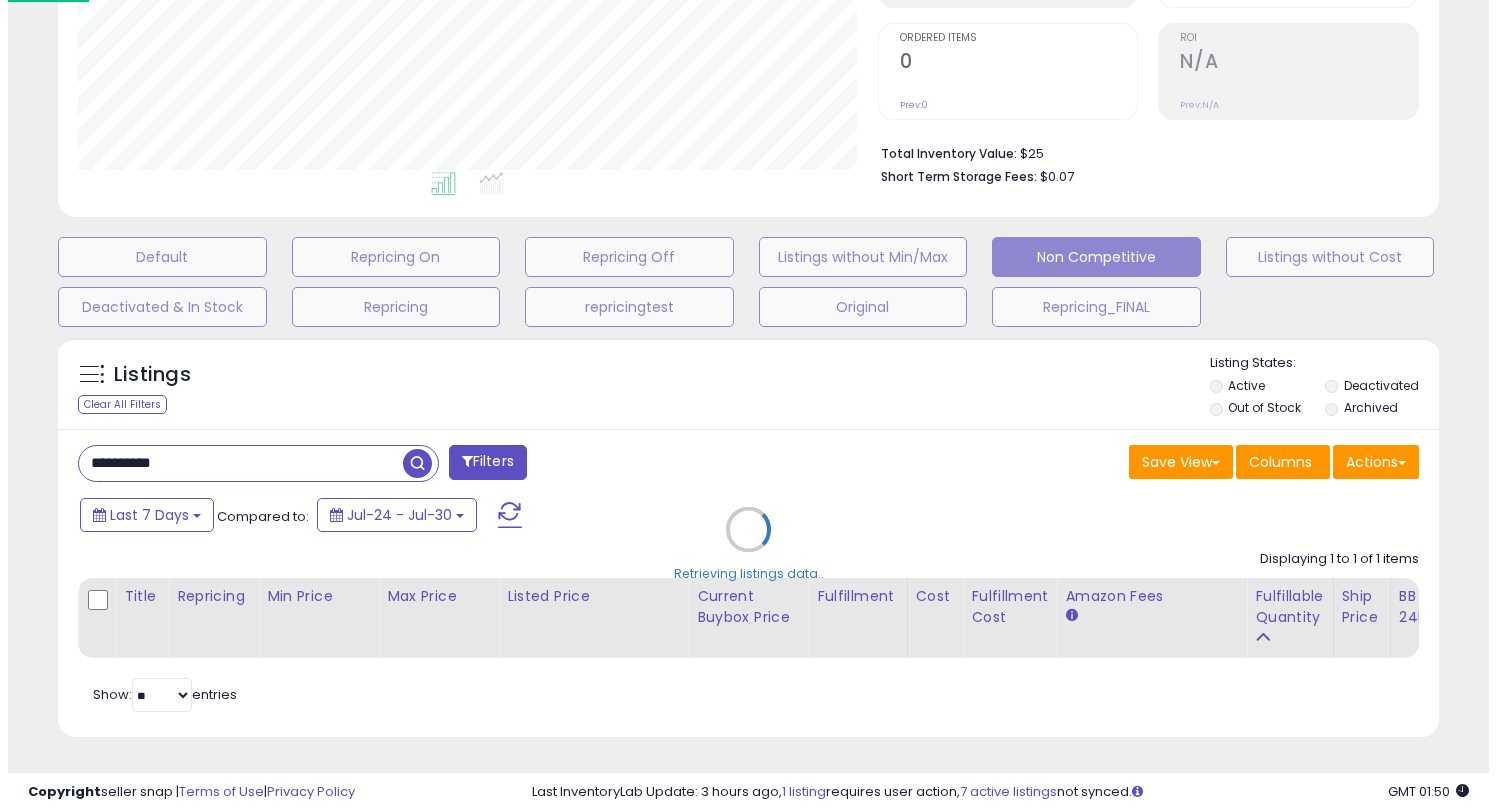 scroll, scrollTop: 408, scrollLeft: 0, axis: vertical 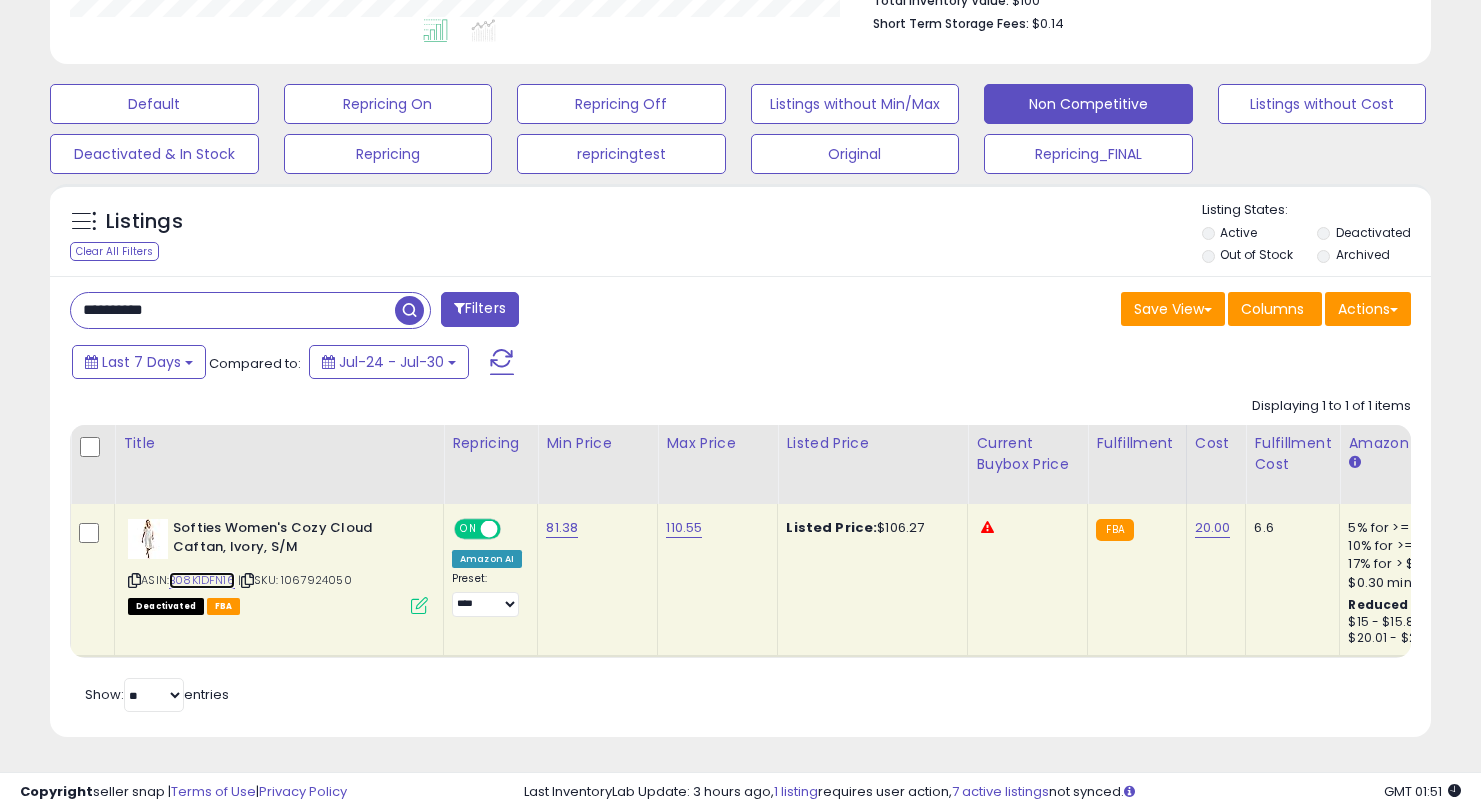 click on "B08K1DFN16" at bounding box center [202, 580] 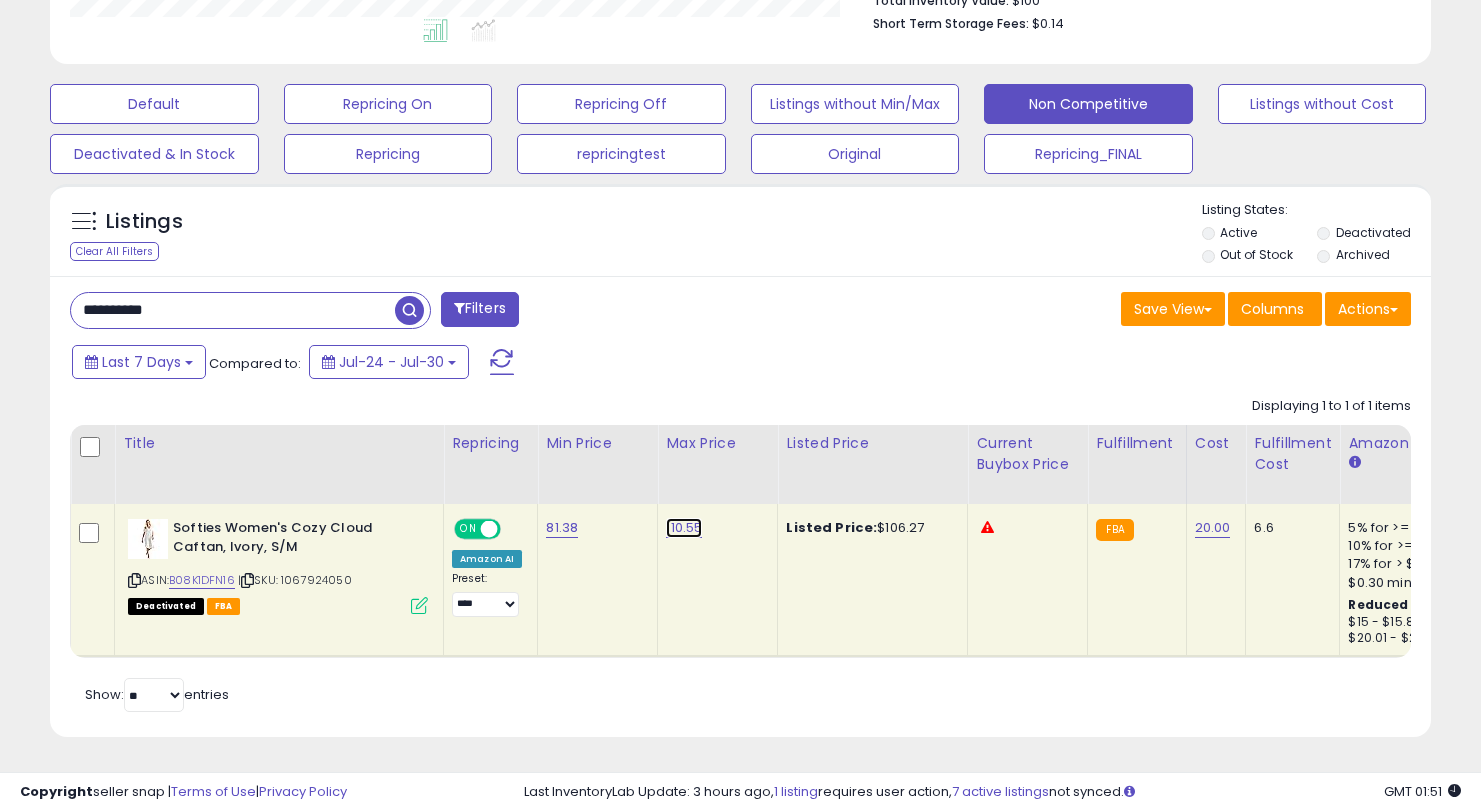 click on "110.55" at bounding box center (684, 528) 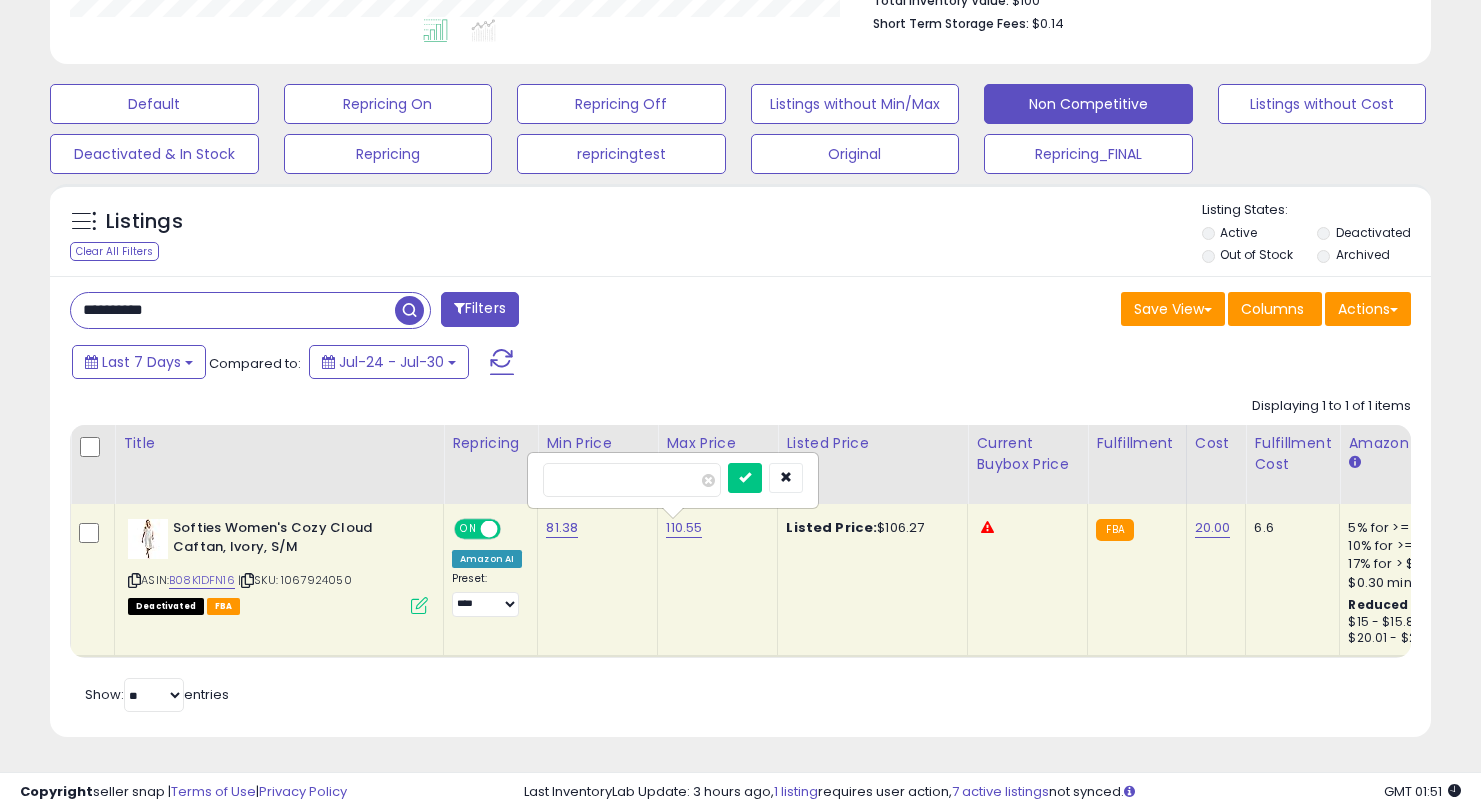 drag, startPoint x: 611, startPoint y: 466, endPoint x: 538, endPoint y: 455, distance: 73.82411 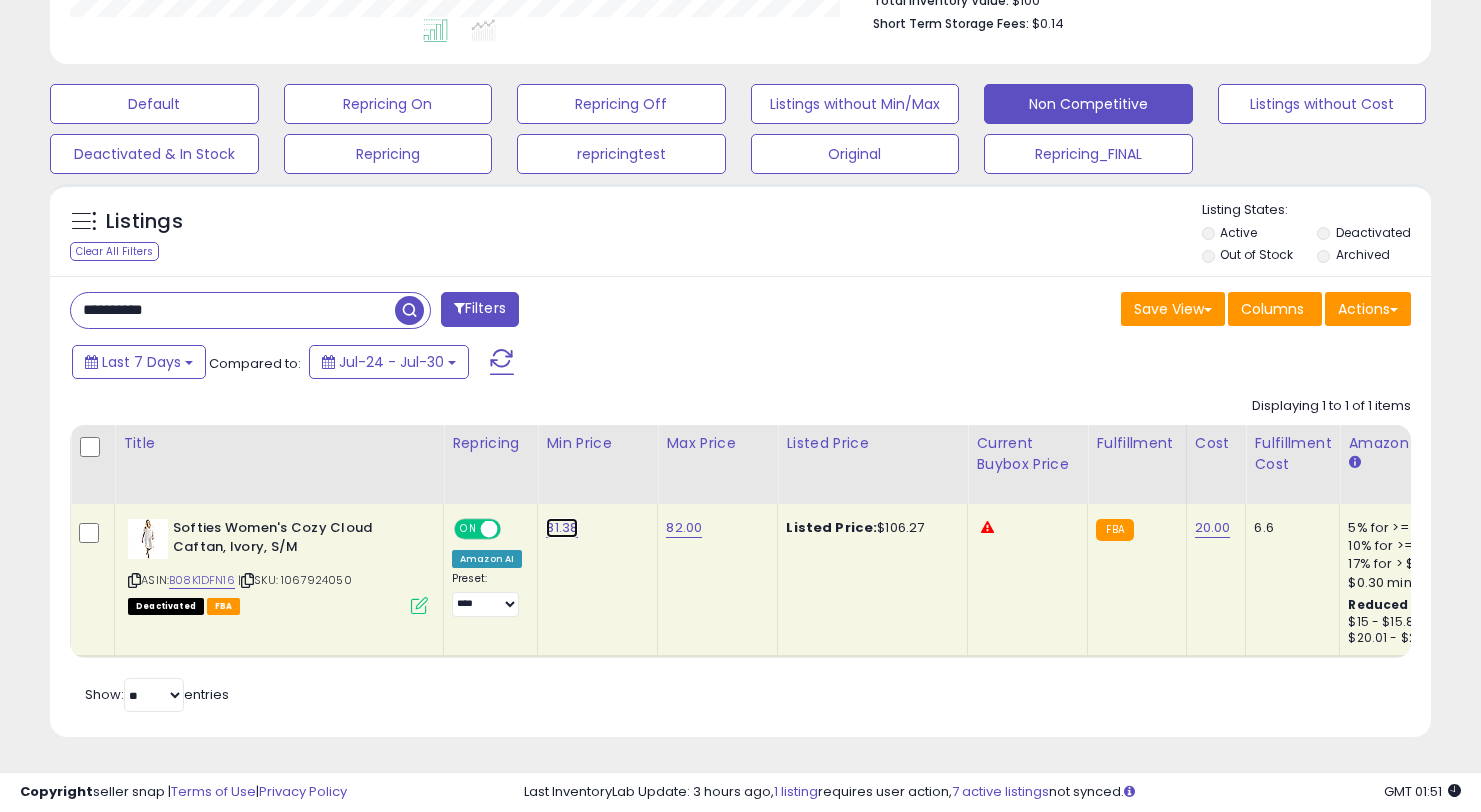 click on "81.38" at bounding box center (562, 528) 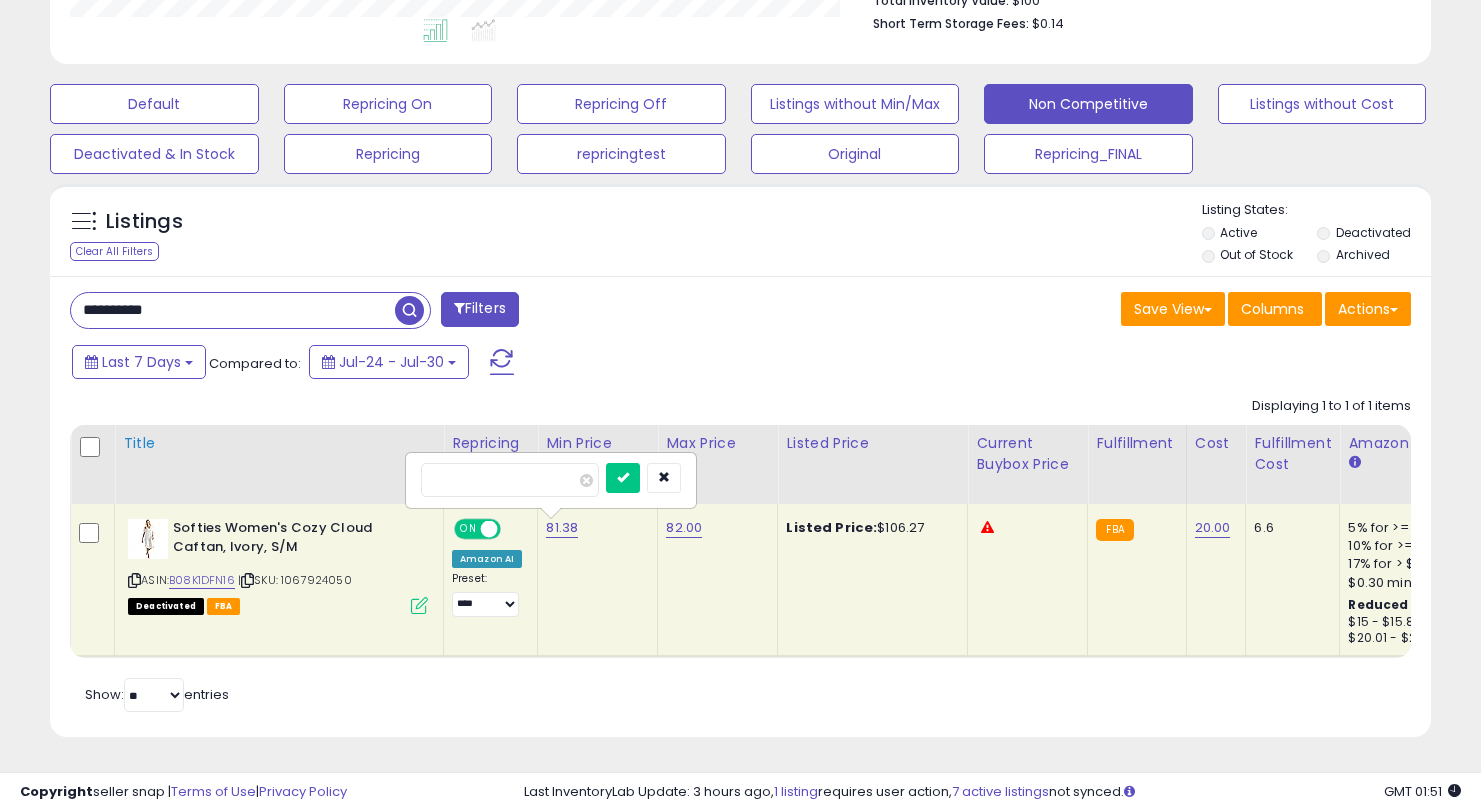 drag, startPoint x: 504, startPoint y: 473, endPoint x: 391, endPoint y: 462, distance: 113.534134 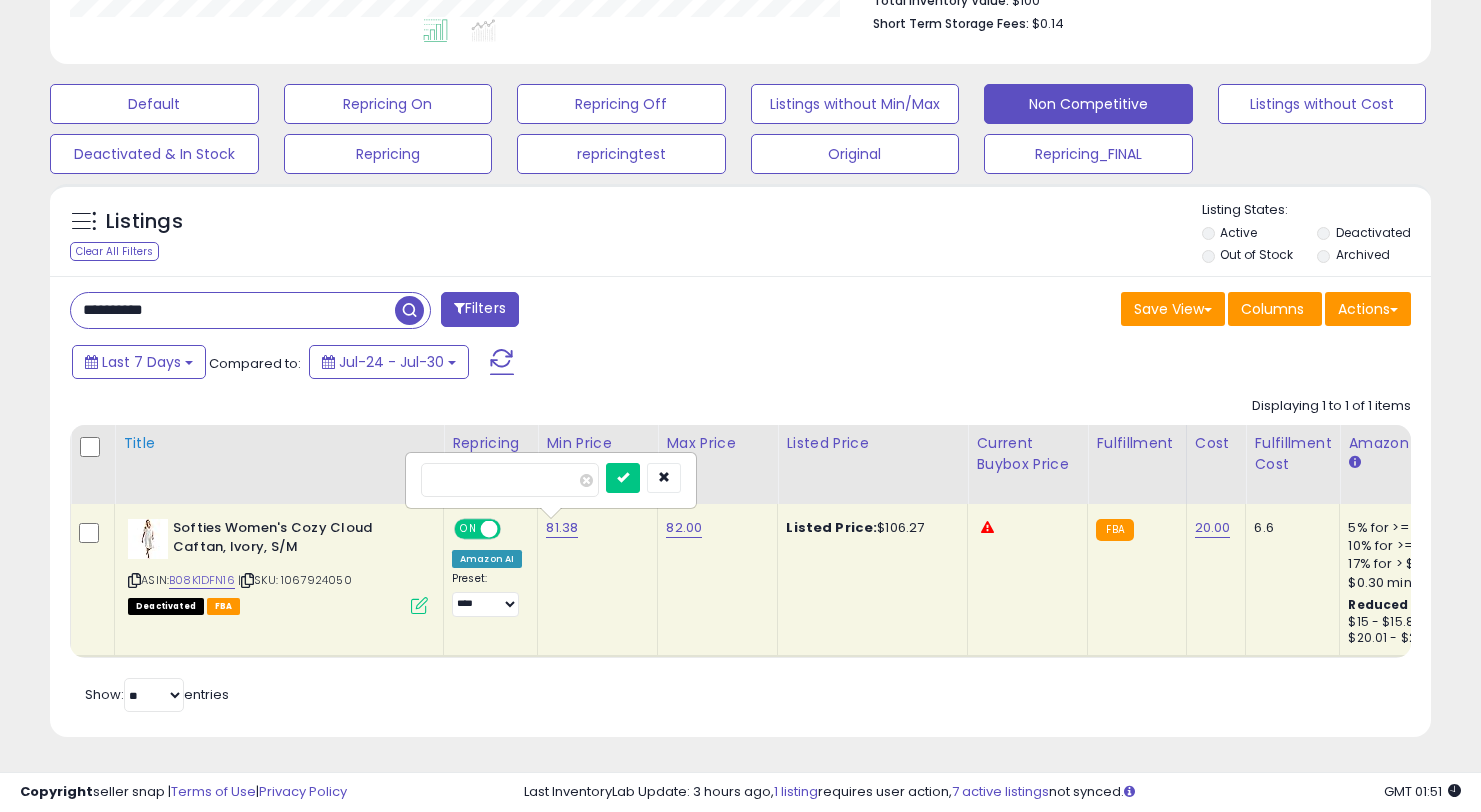 type on "**" 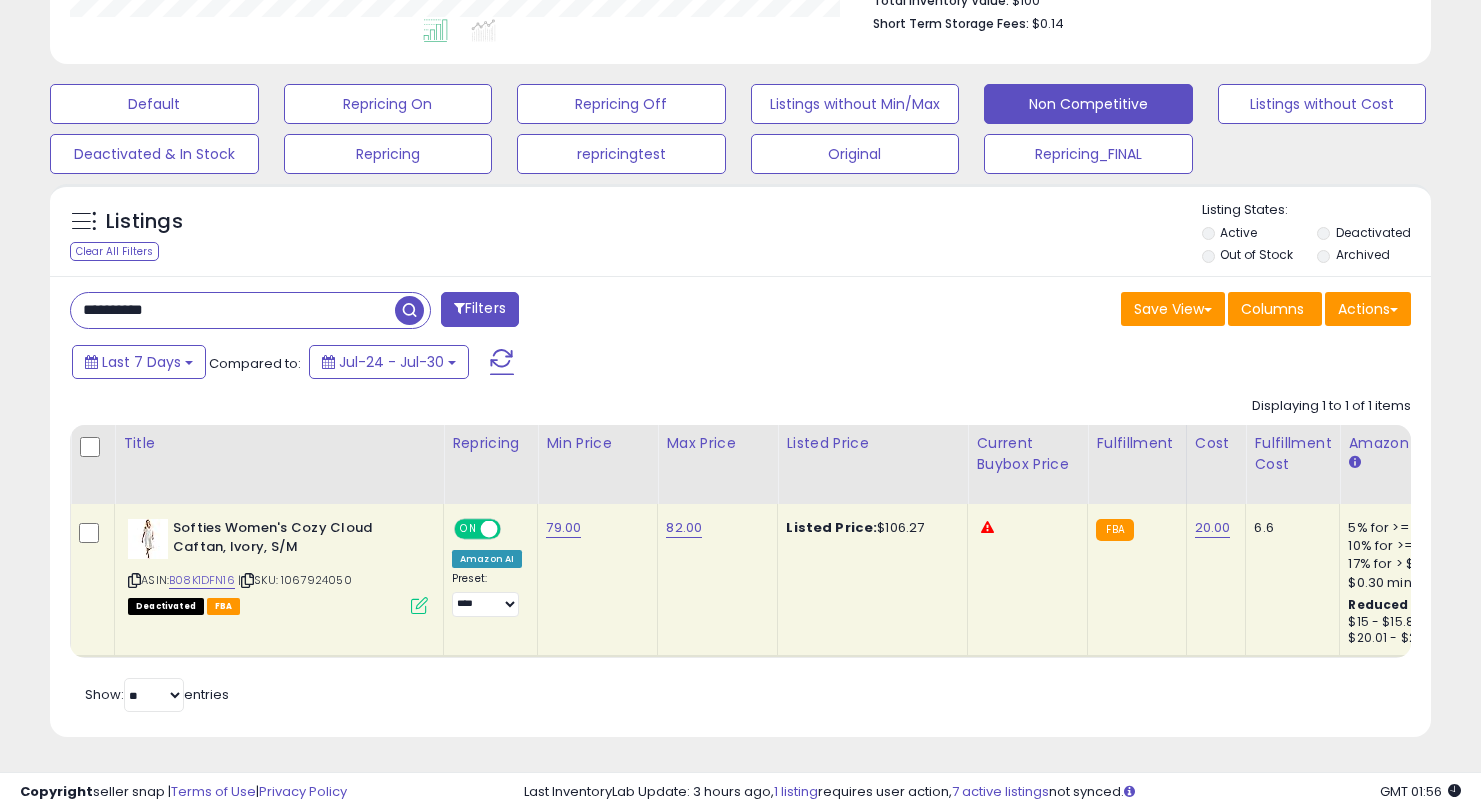 drag, startPoint x: 199, startPoint y: 278, endPoint x: 47, endPoint y: 277, distance: 152.0033 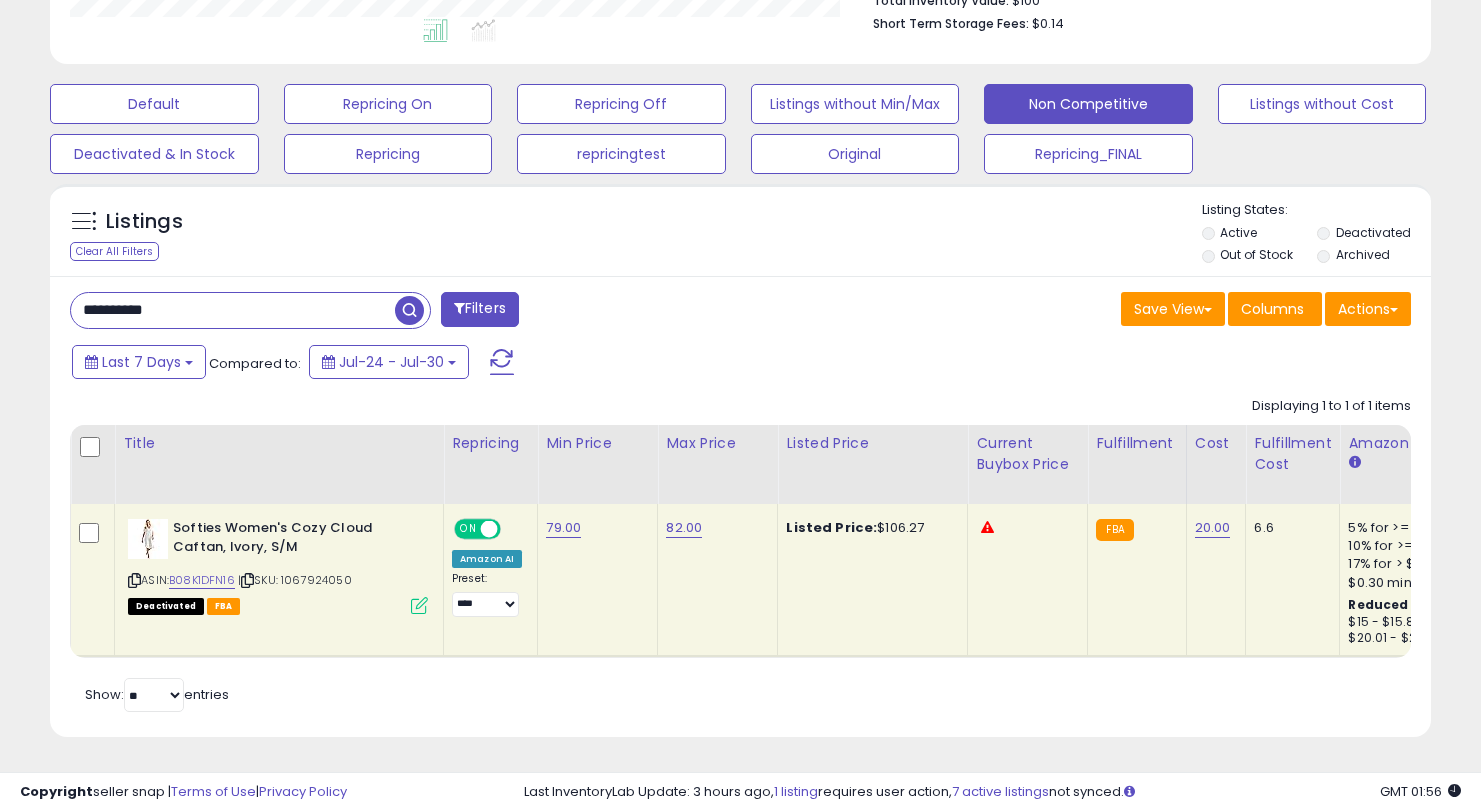 drag, startPoint x: 59, startPoint y: 282, endPoint x: 0, endPoint y: 278, distance: 59.135437 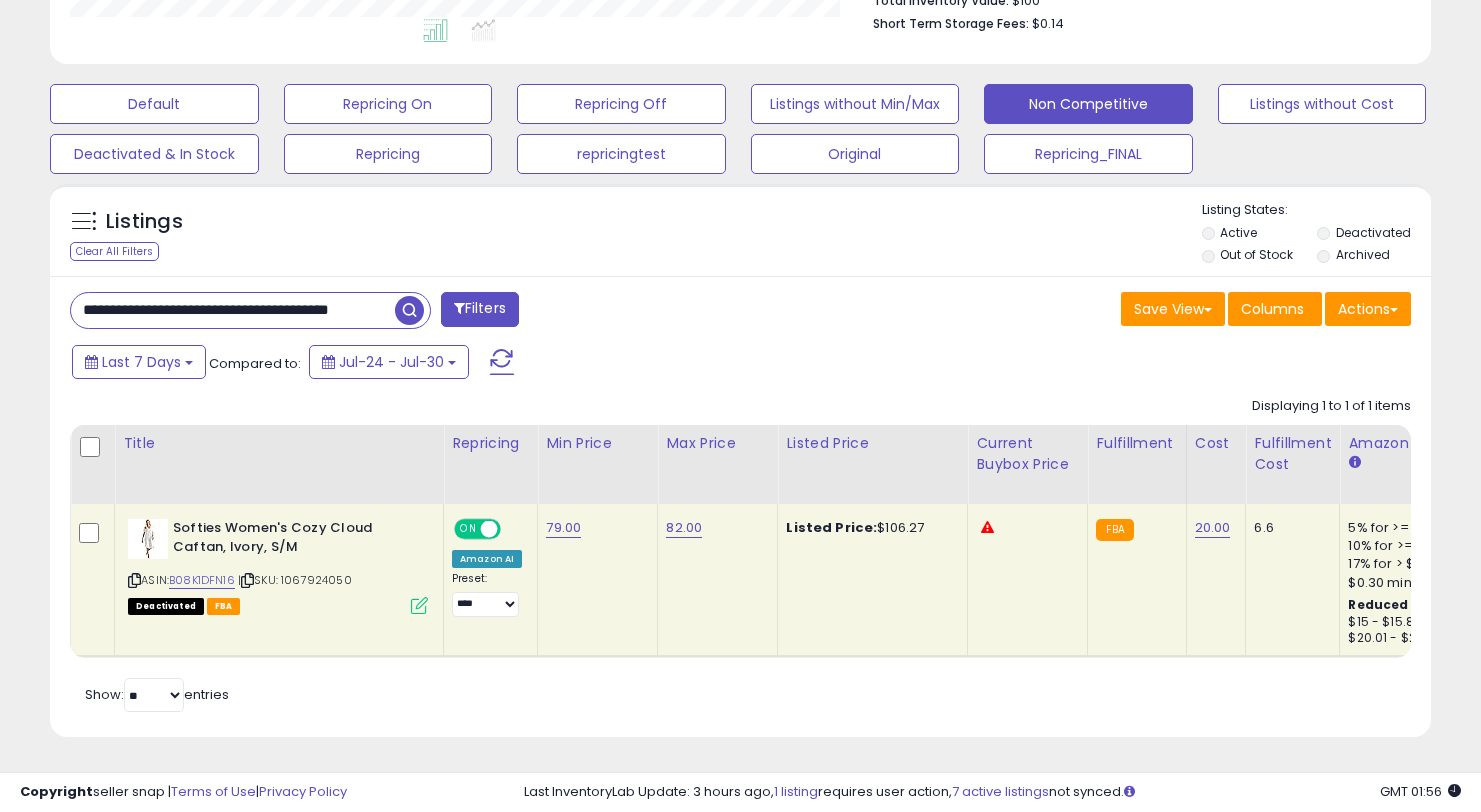 scroll, scrollTop: 0, scrollLeft: 52, axis: horizontal 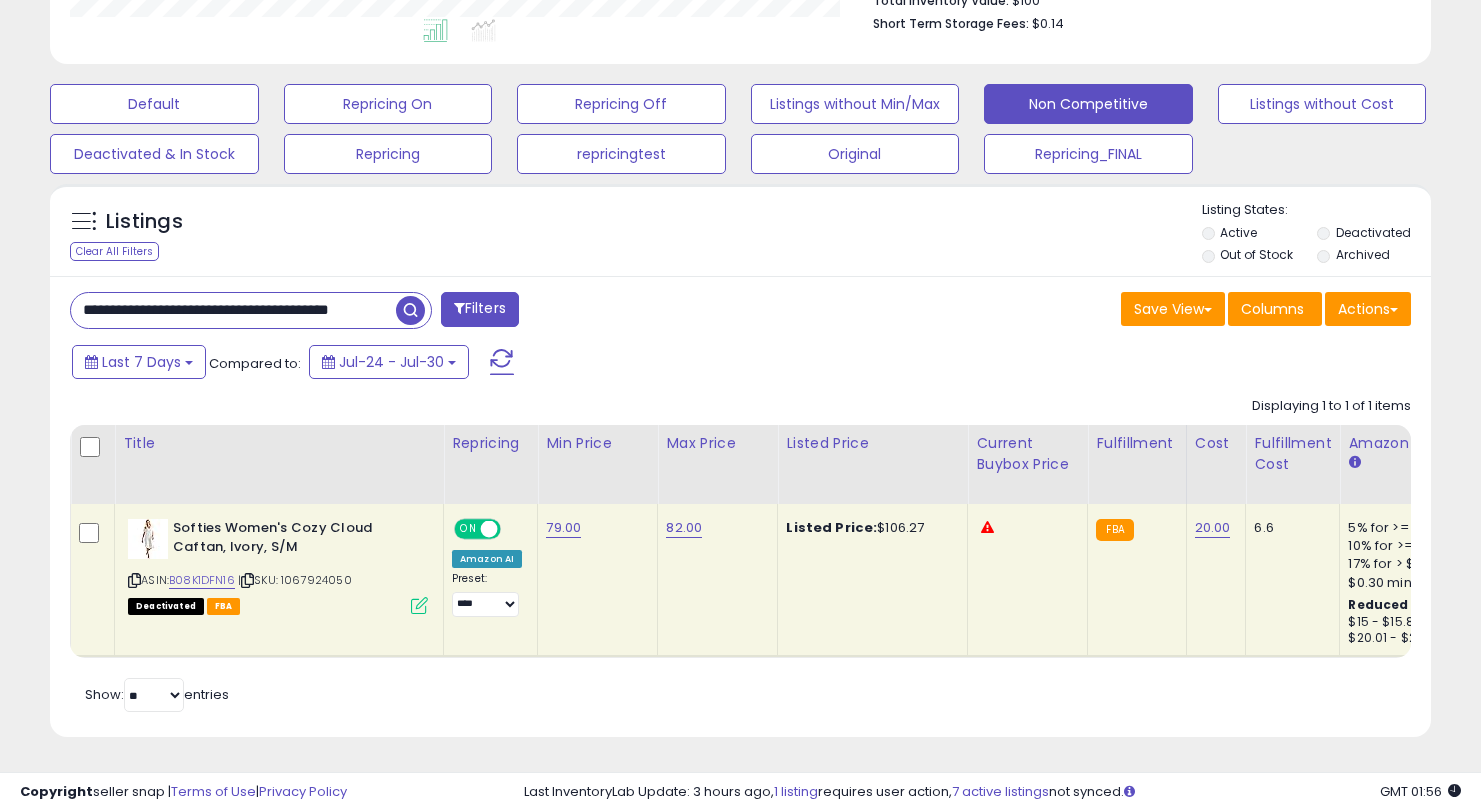 type on "**********" 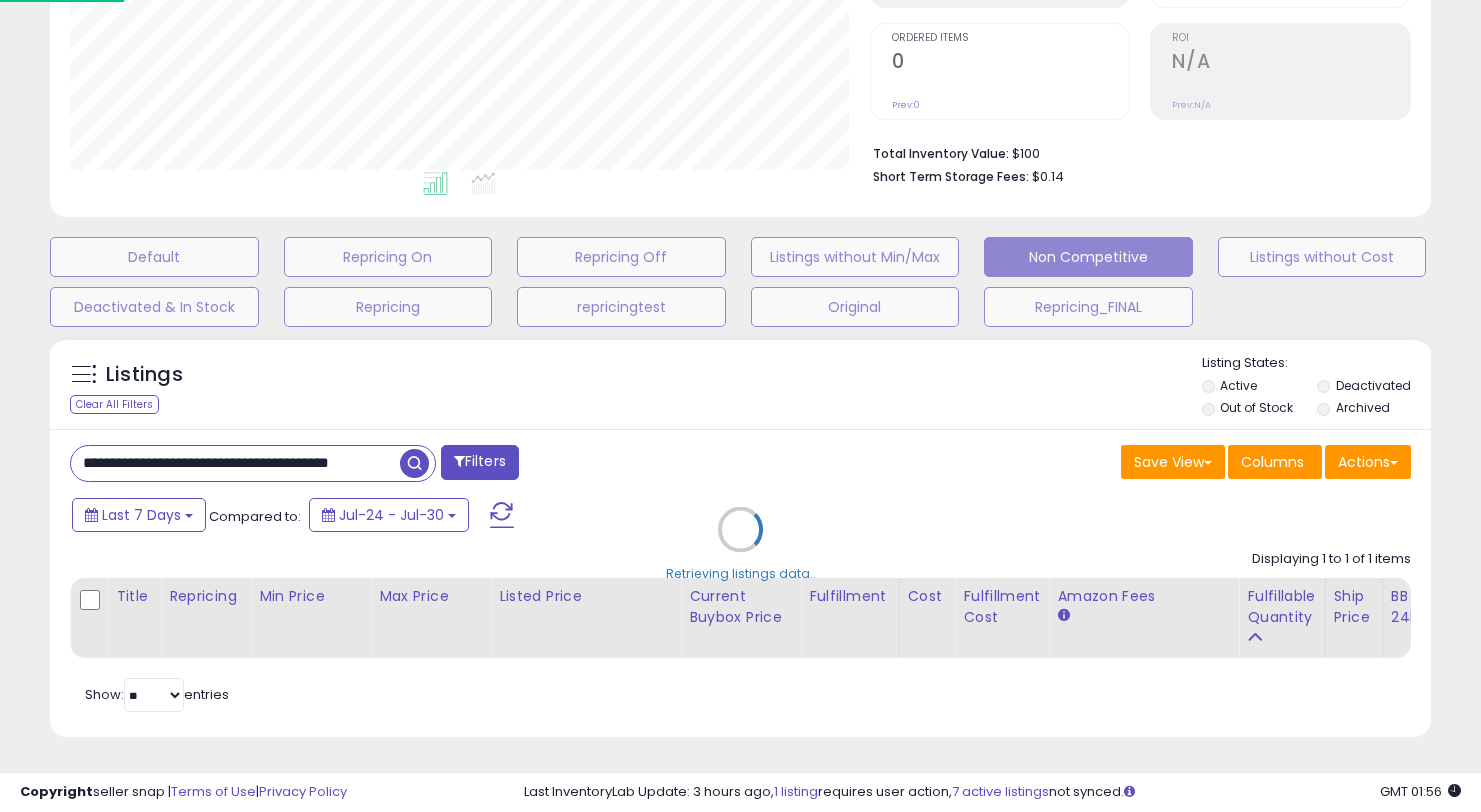 scroll, scrollTop: 999590, scrollLeft: 999191, axis: both 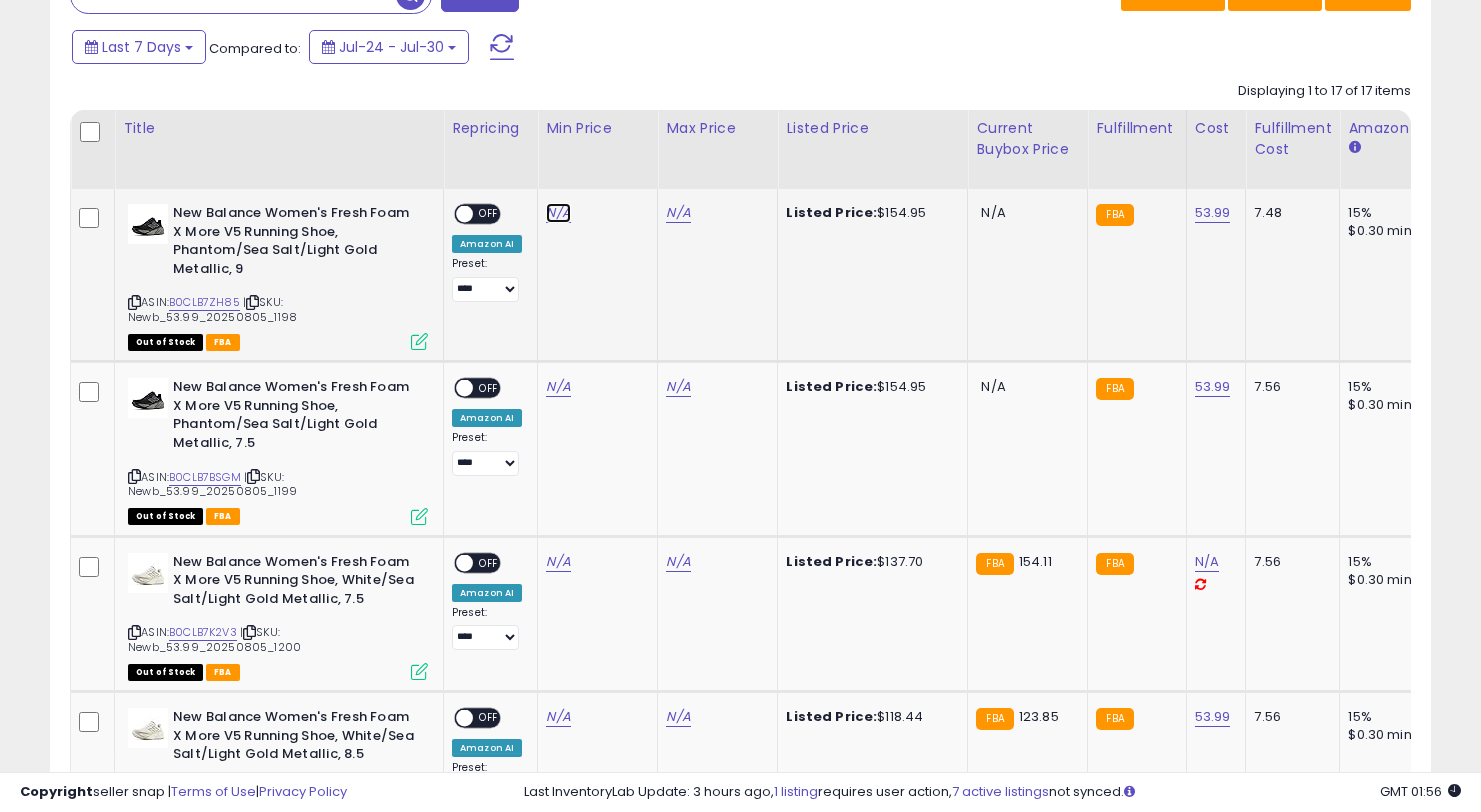 click on "N/A" at bounding box center [558, 213] 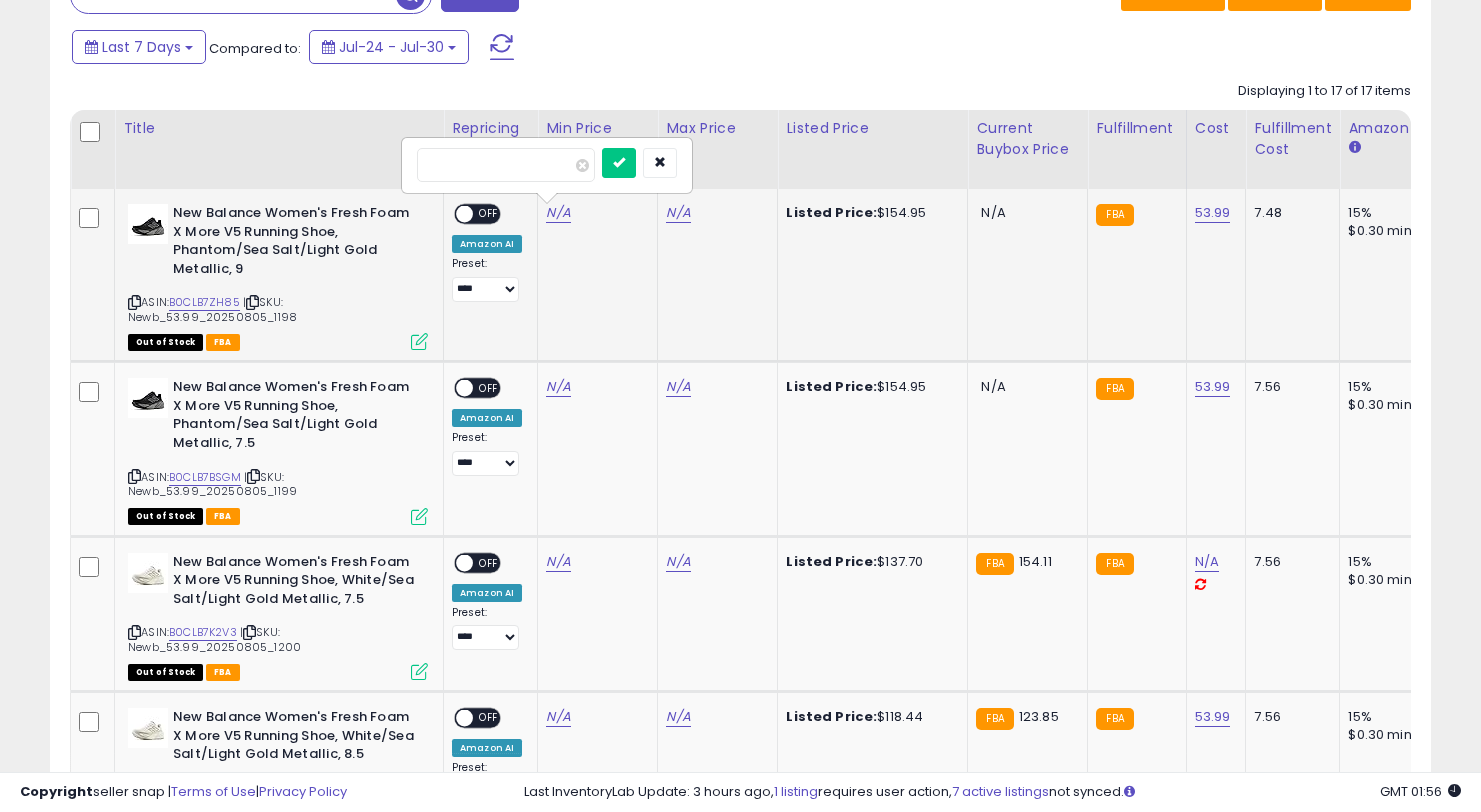 type on "******" 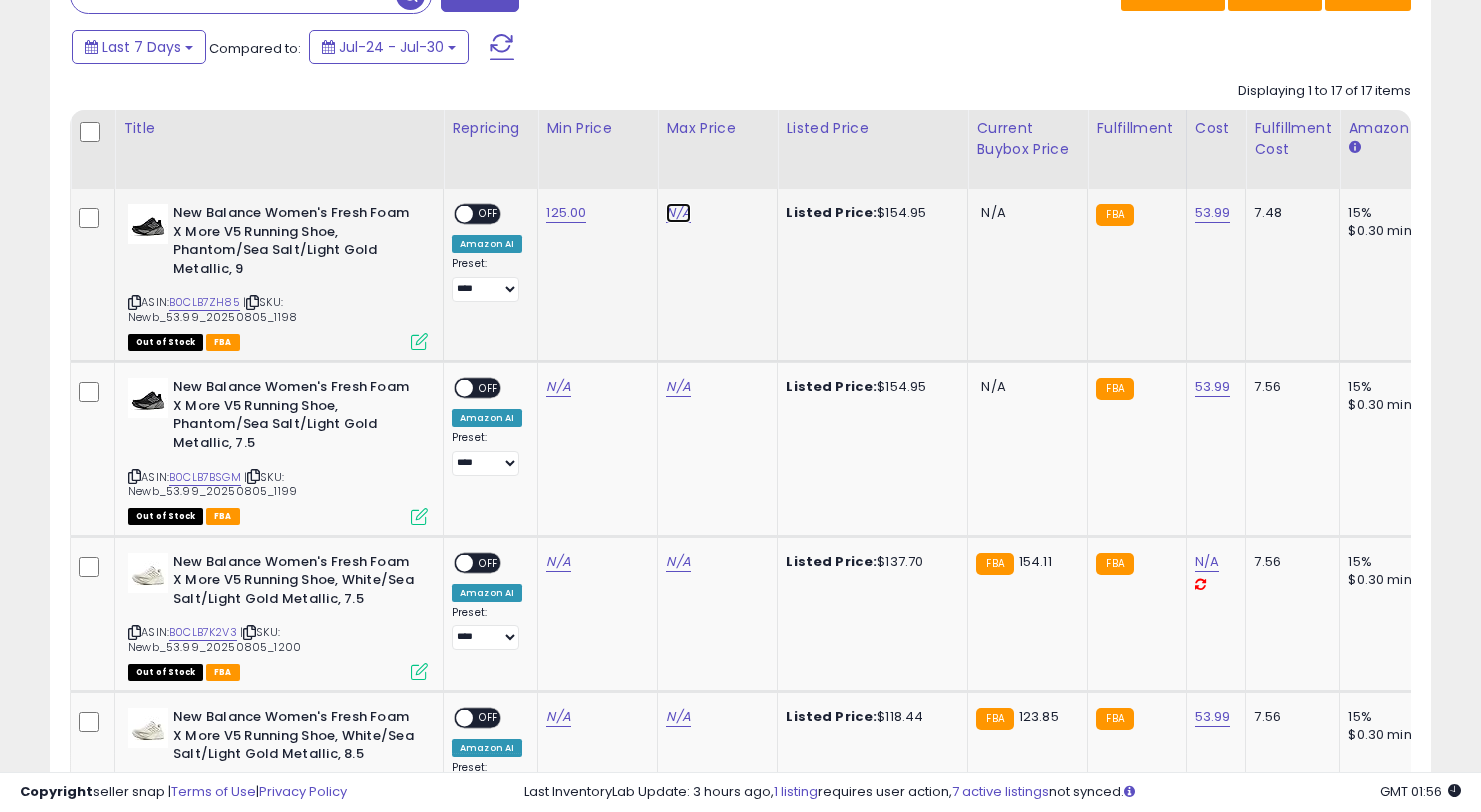 click on "N/A" at bounding box center (678, 213) 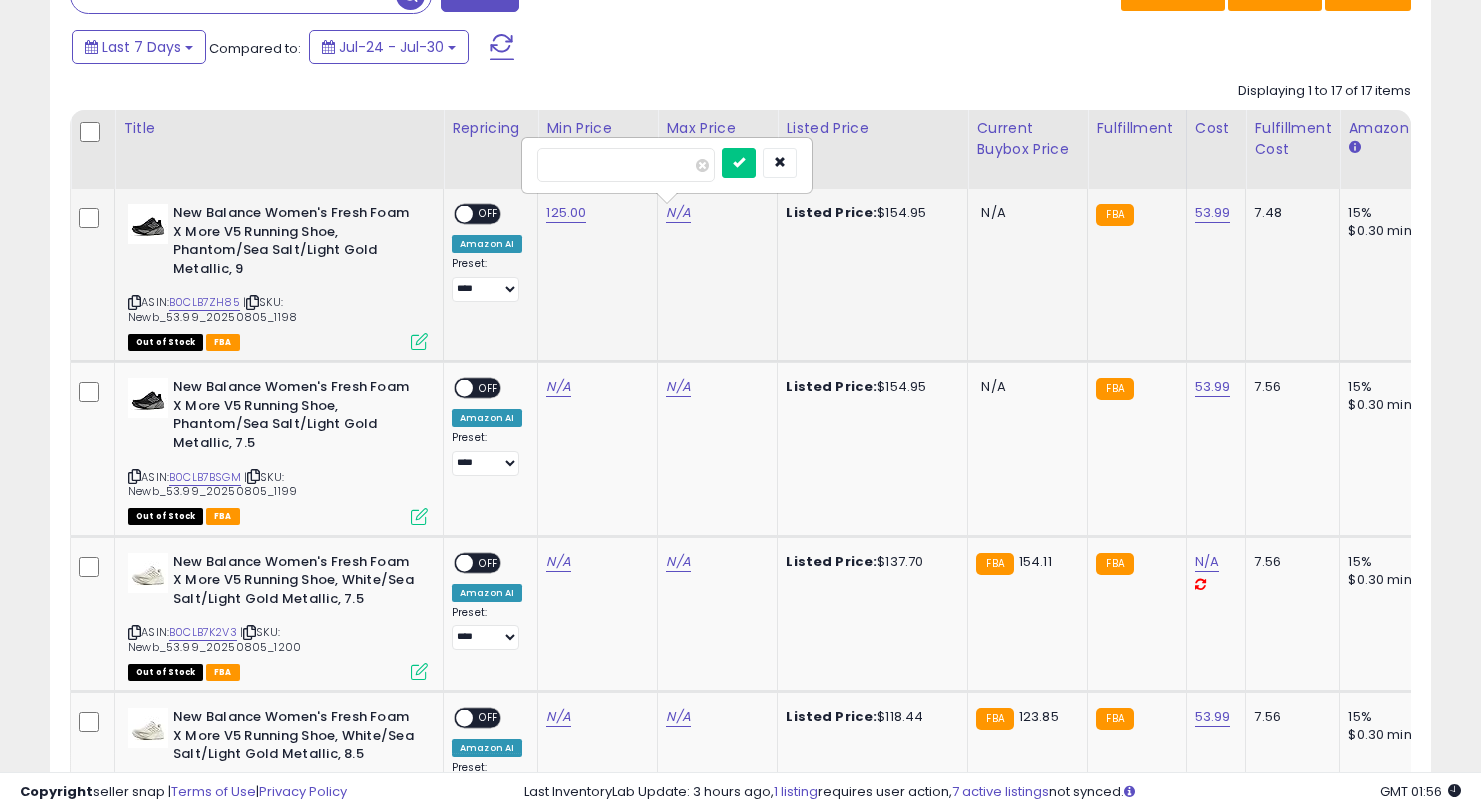 type on "******" 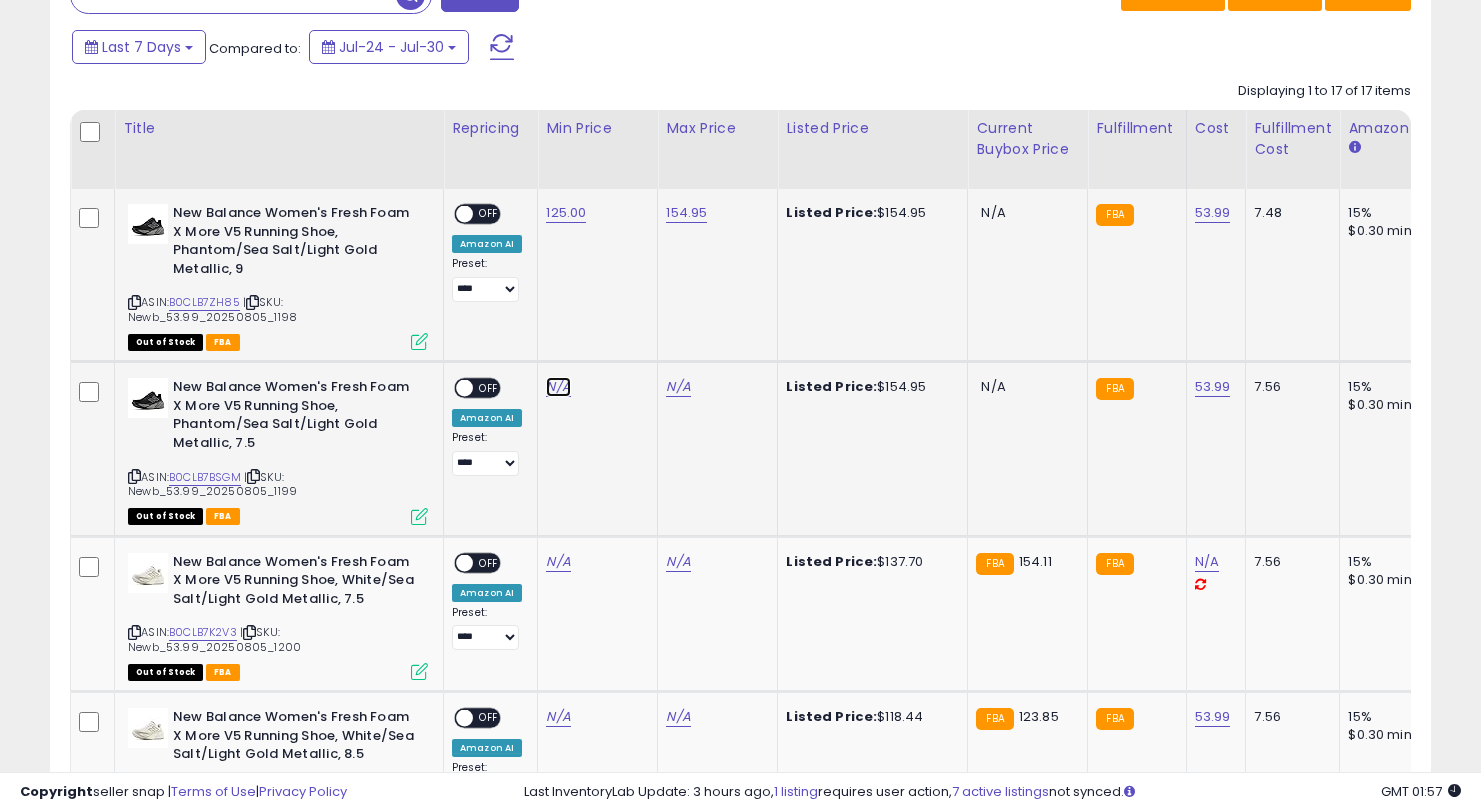 click on "N/A" at bounding box center [558, 387] 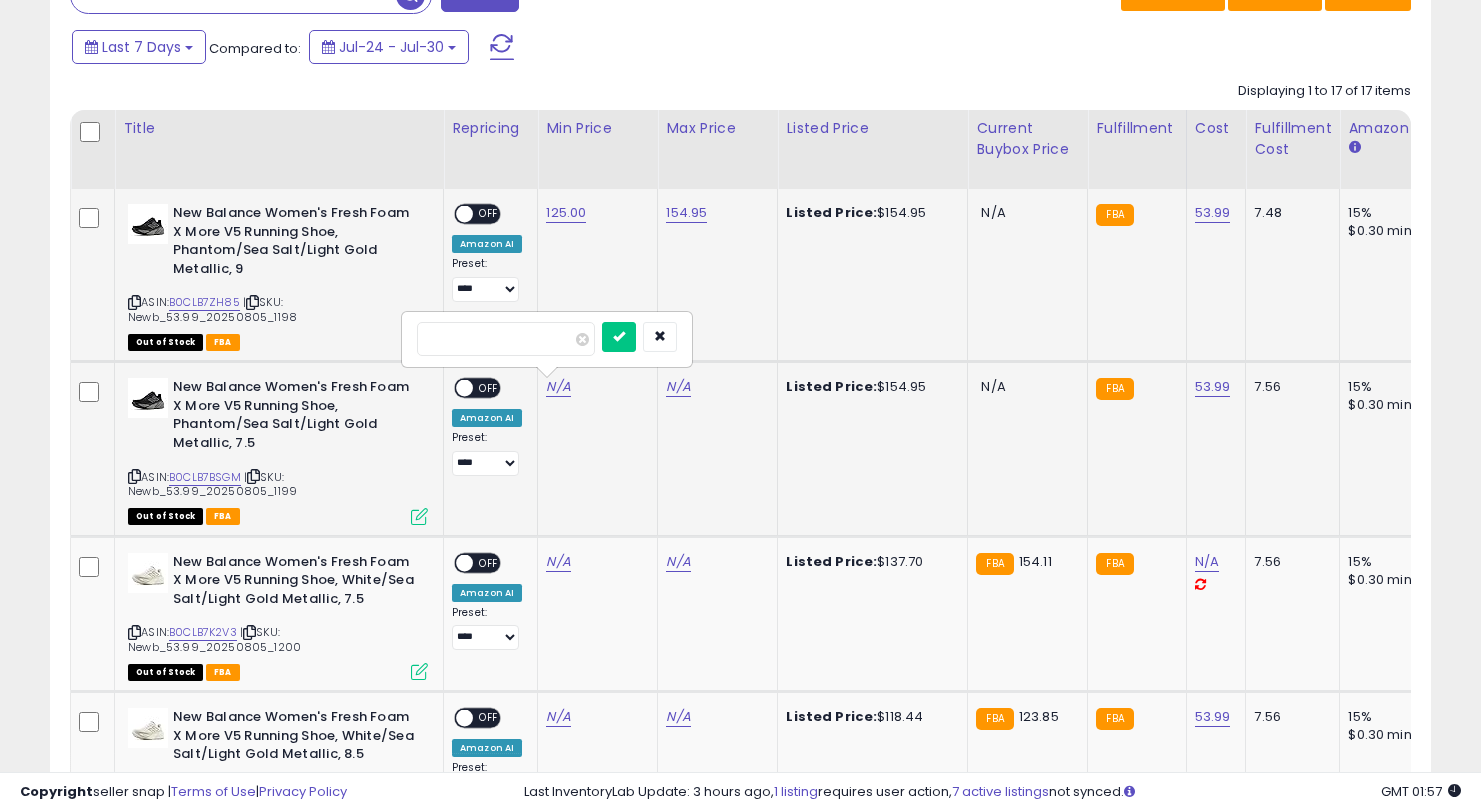 type on "***" 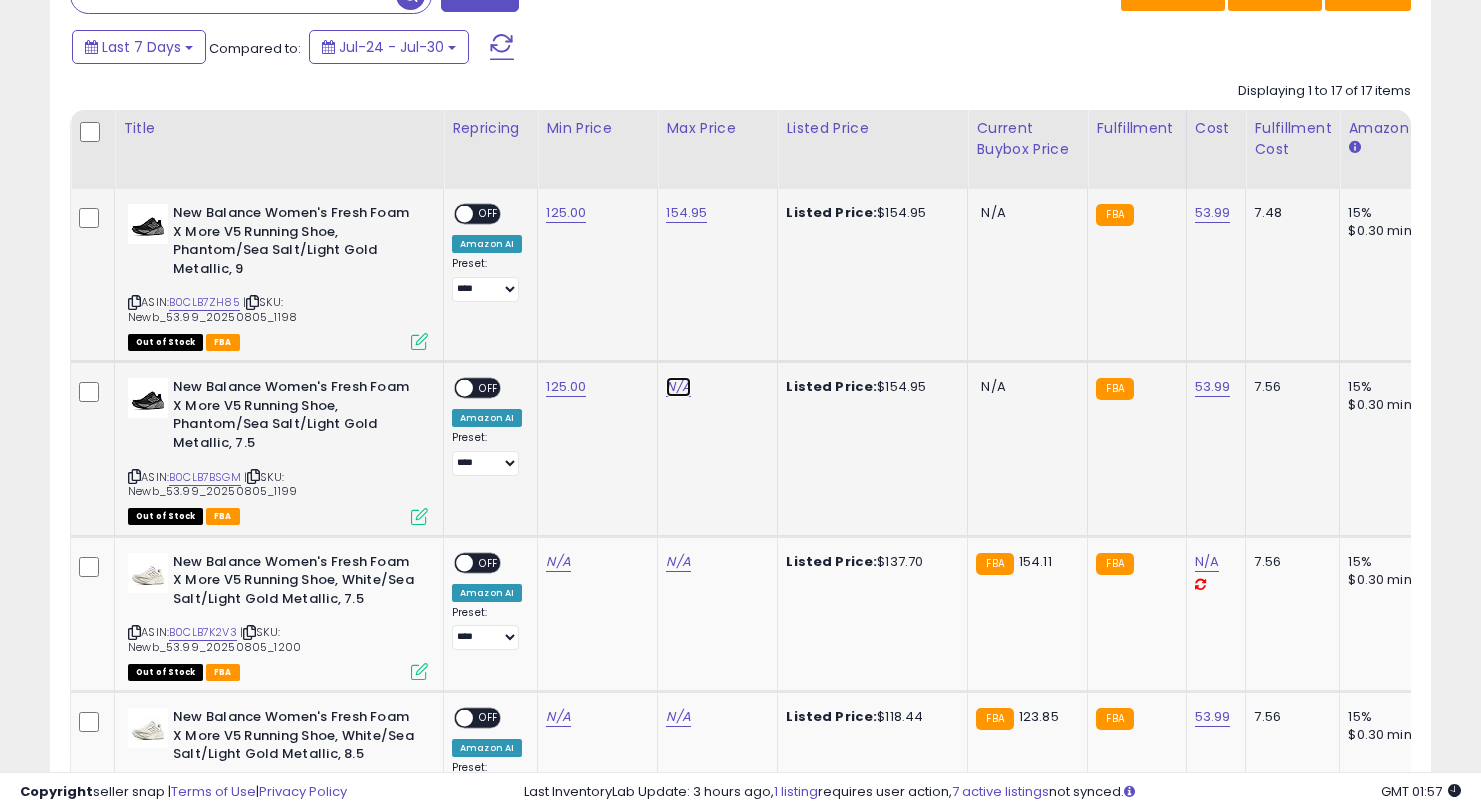 click on "N/A" at bounding box center [678, 387] 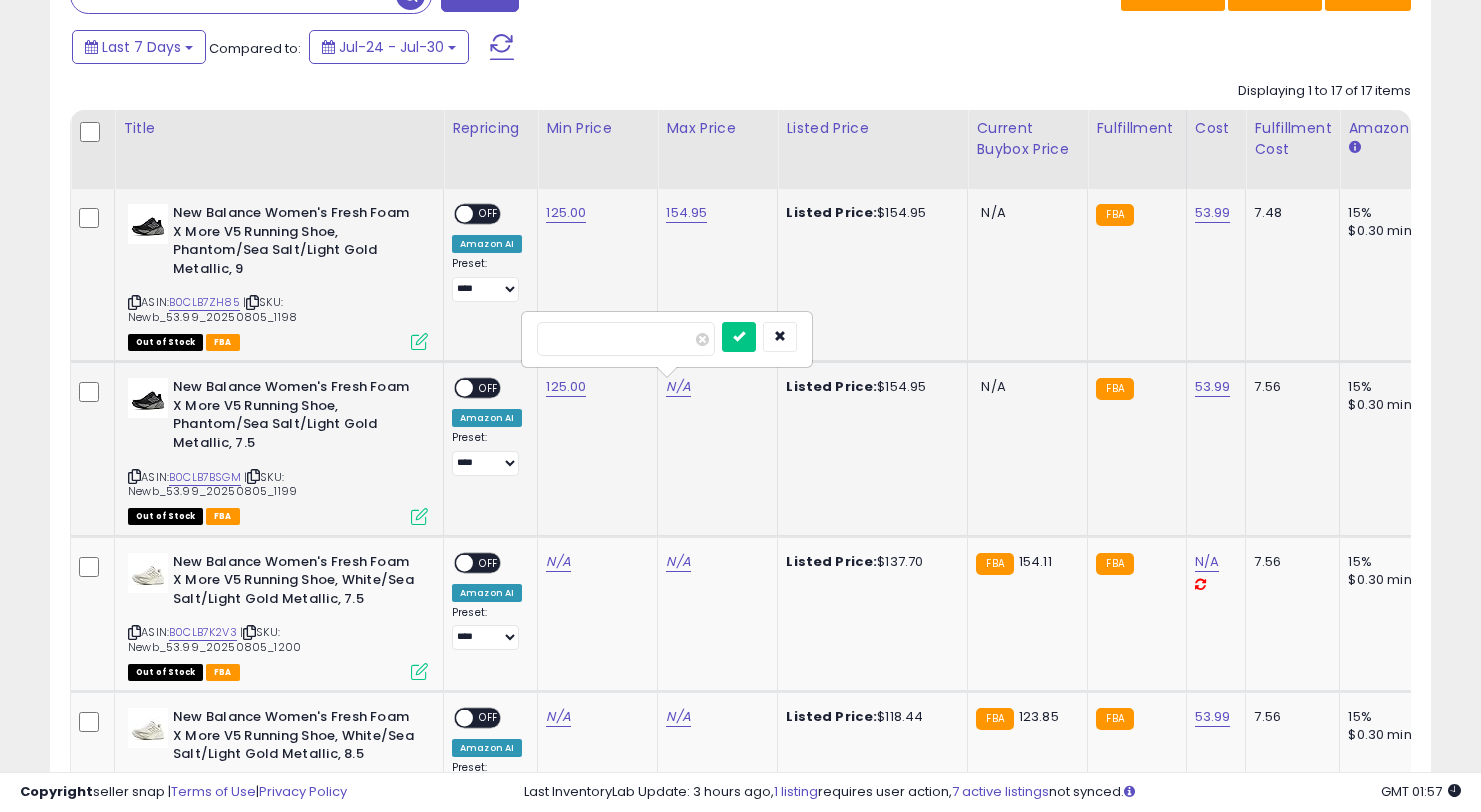type on "******" 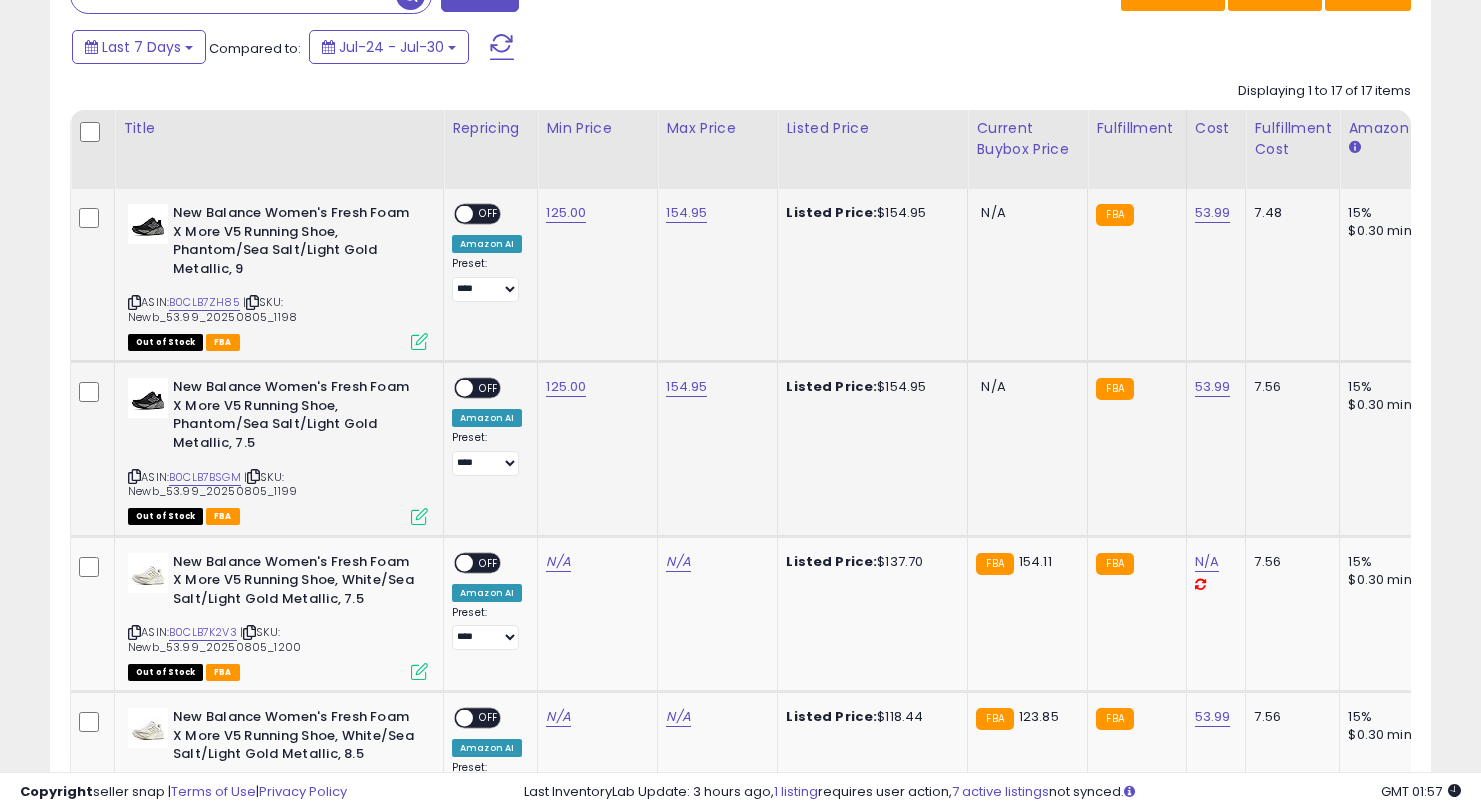 click at bounding box center [464, 214] 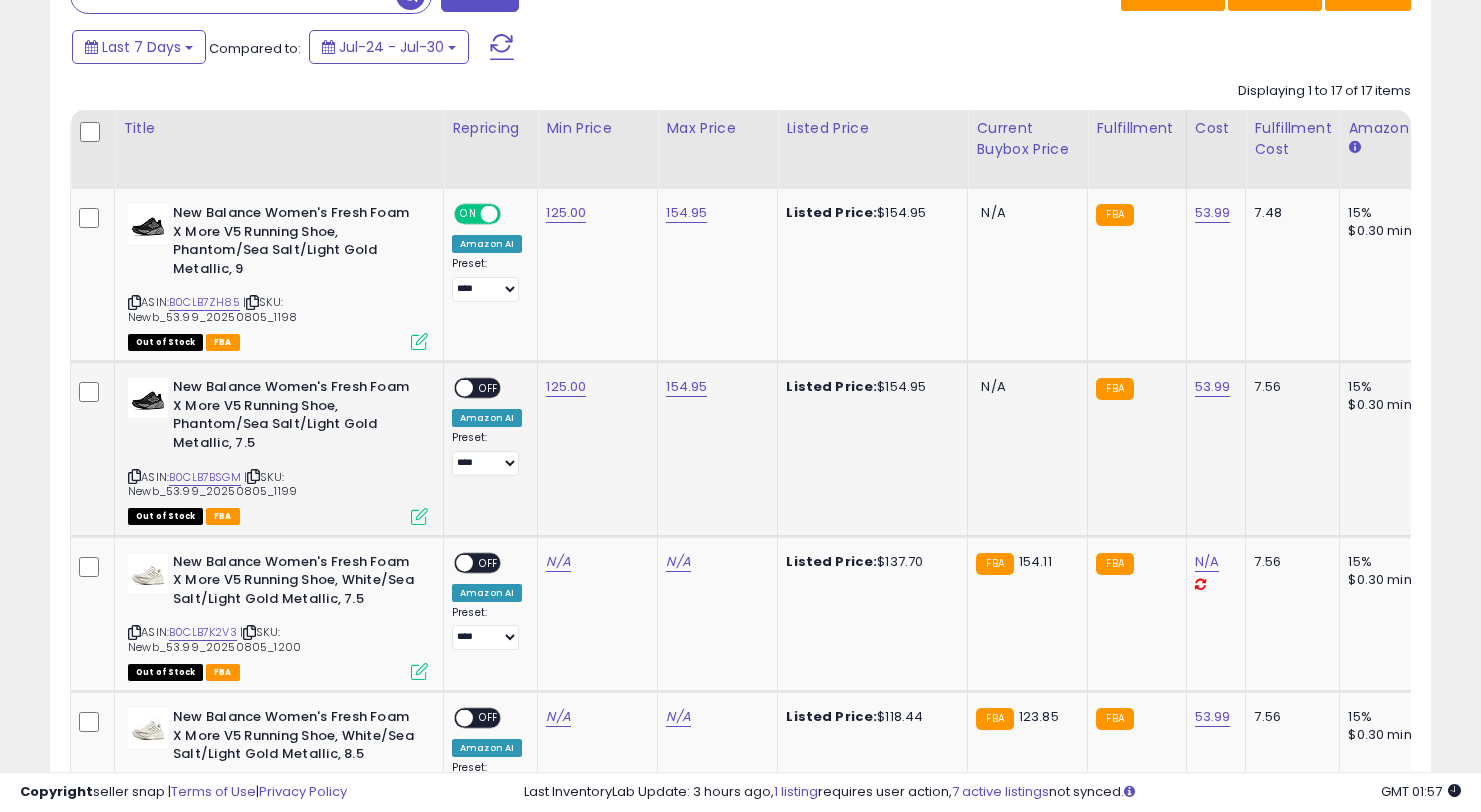 click at bounding box center [464, 388] 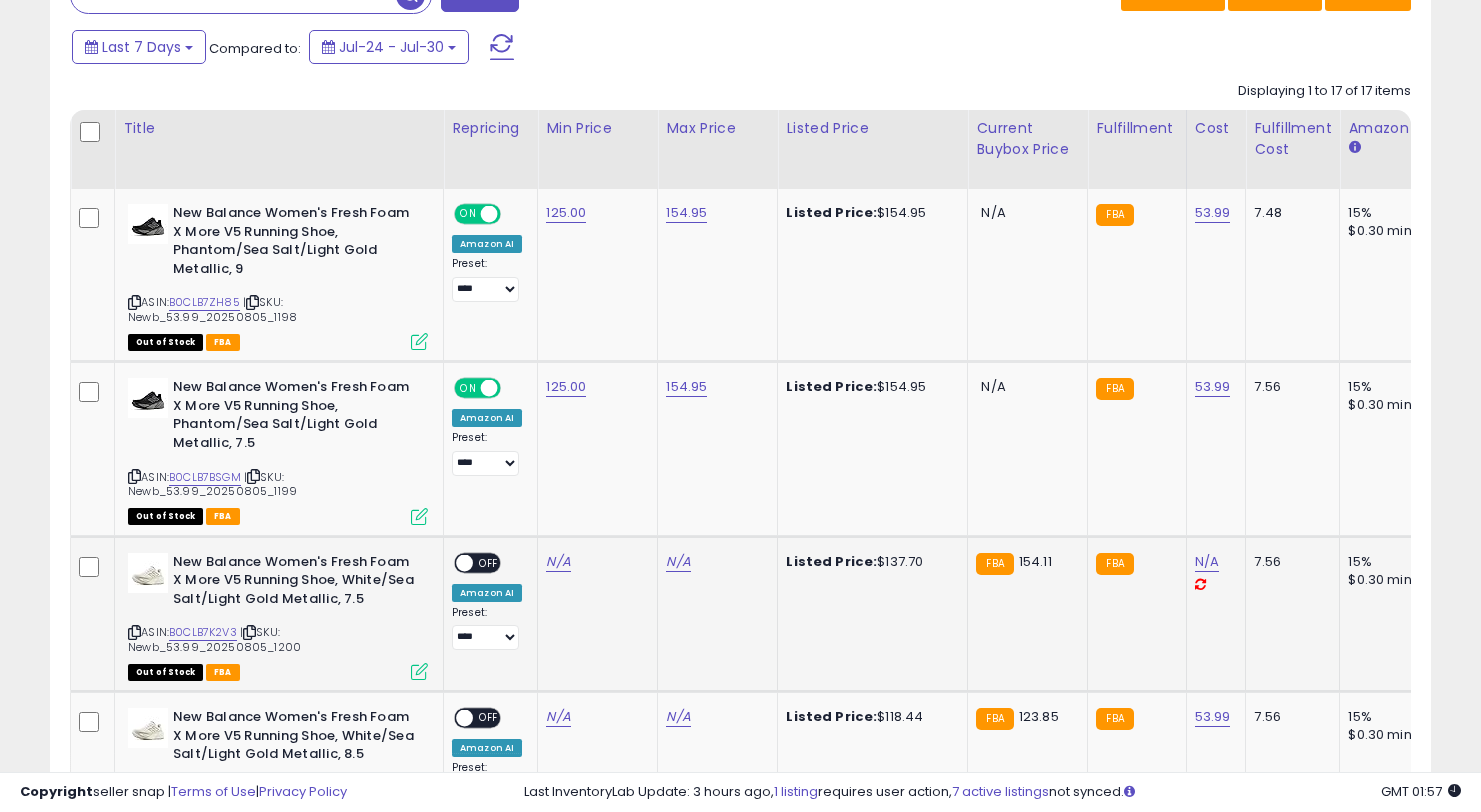 click on "N/A" at bounding box center (594, 562) 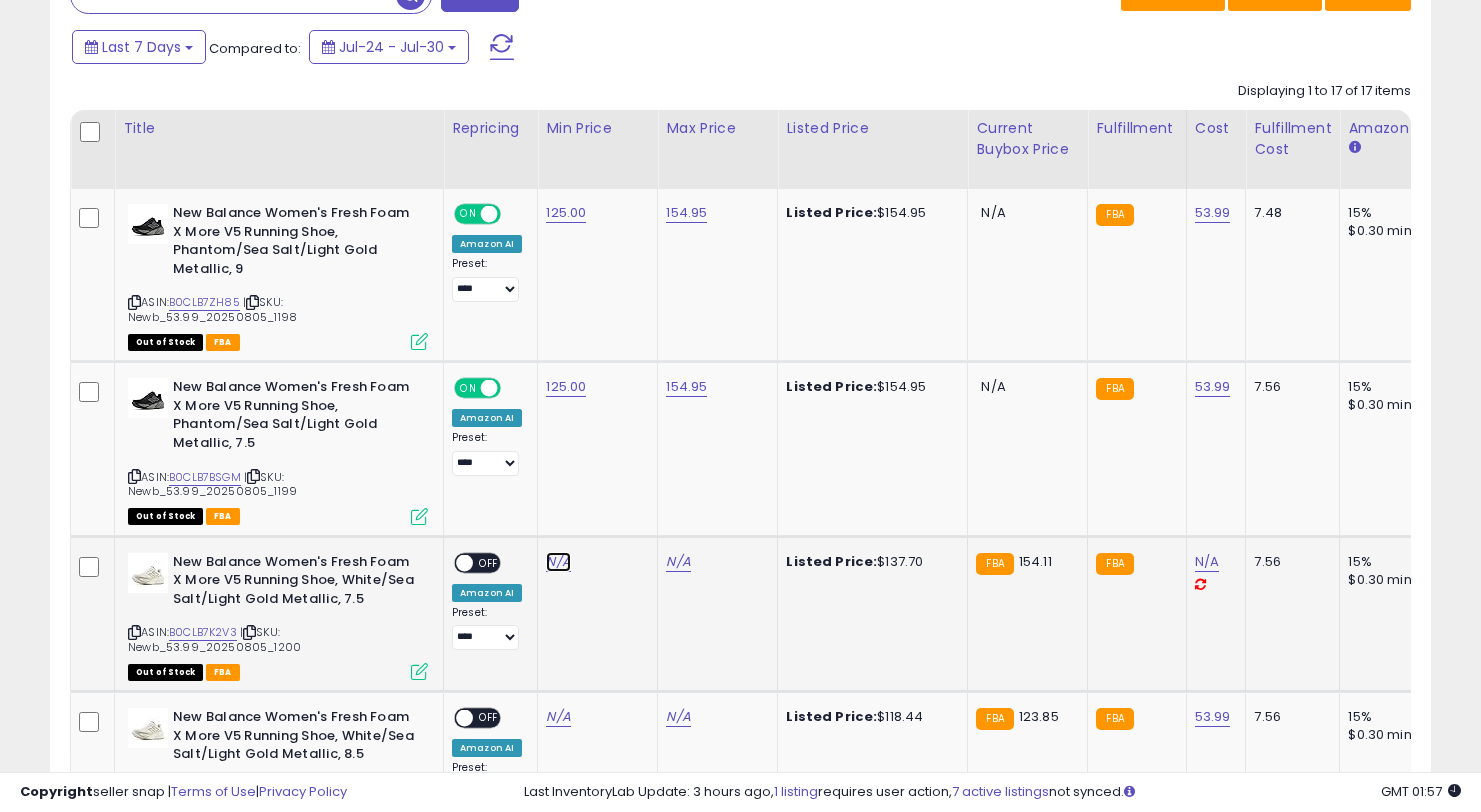 click on "N/A" at bounding box center (558, 562) 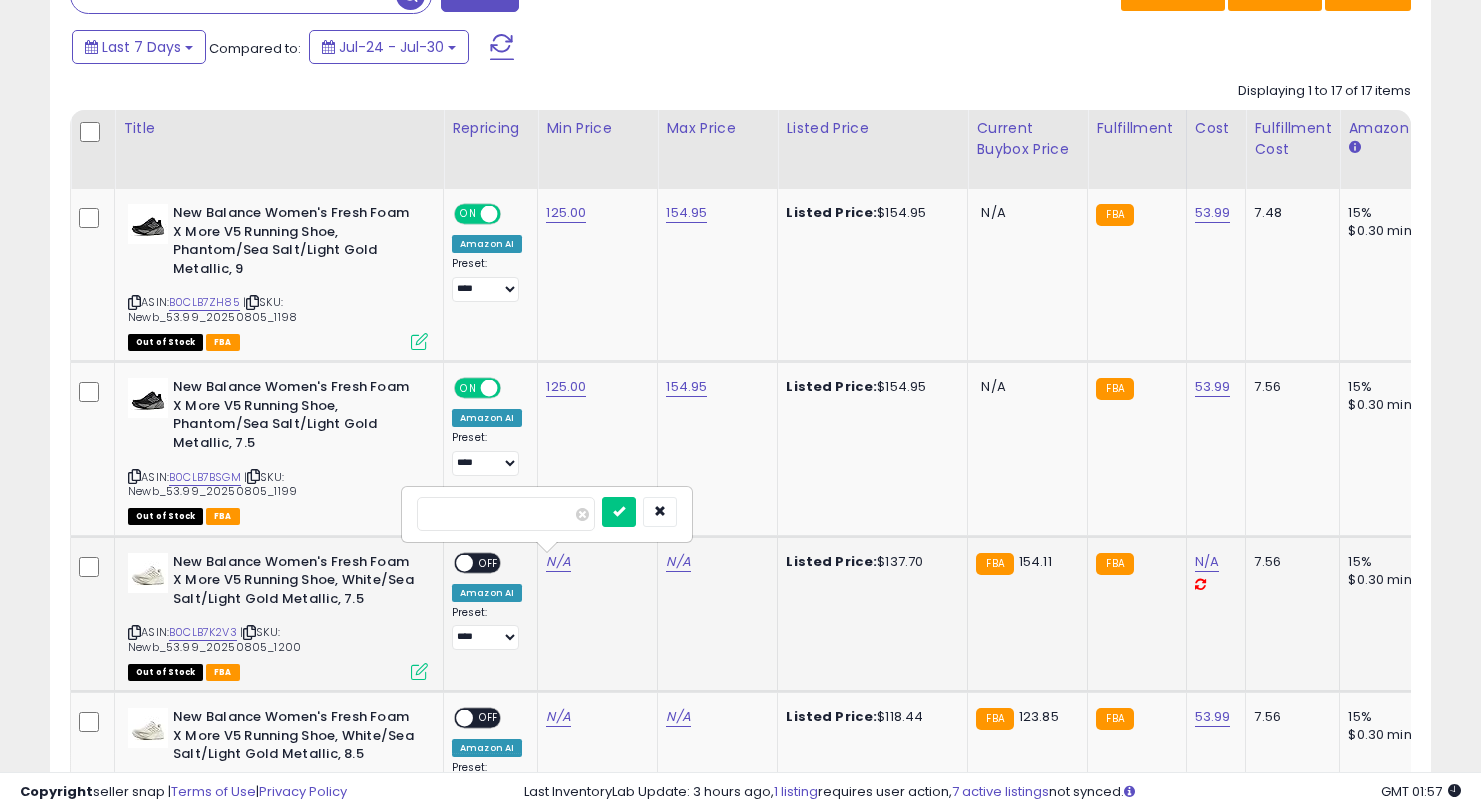 type on "******" 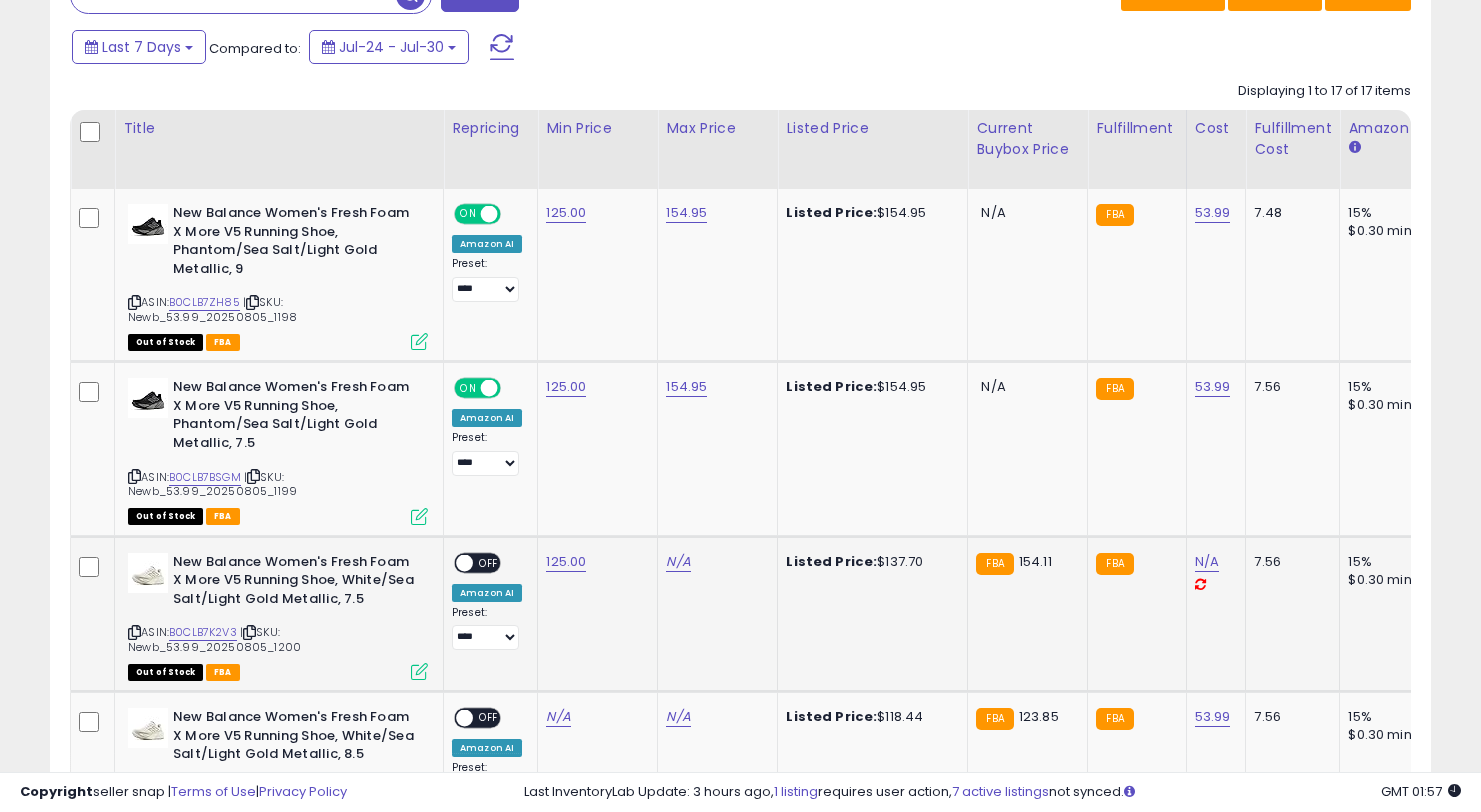 click on "N/A" 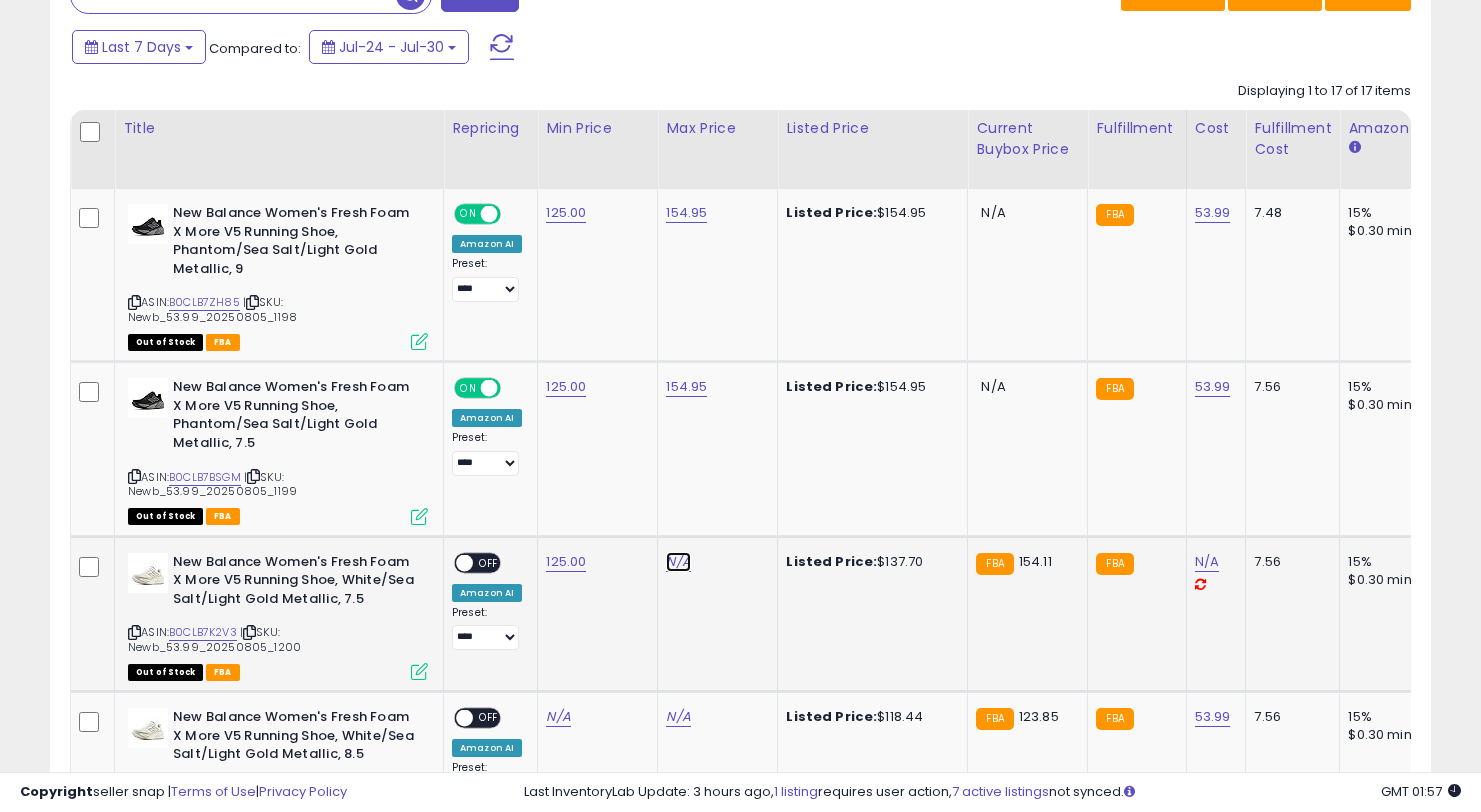 click on "N/A" at bounding box center (678, 562) 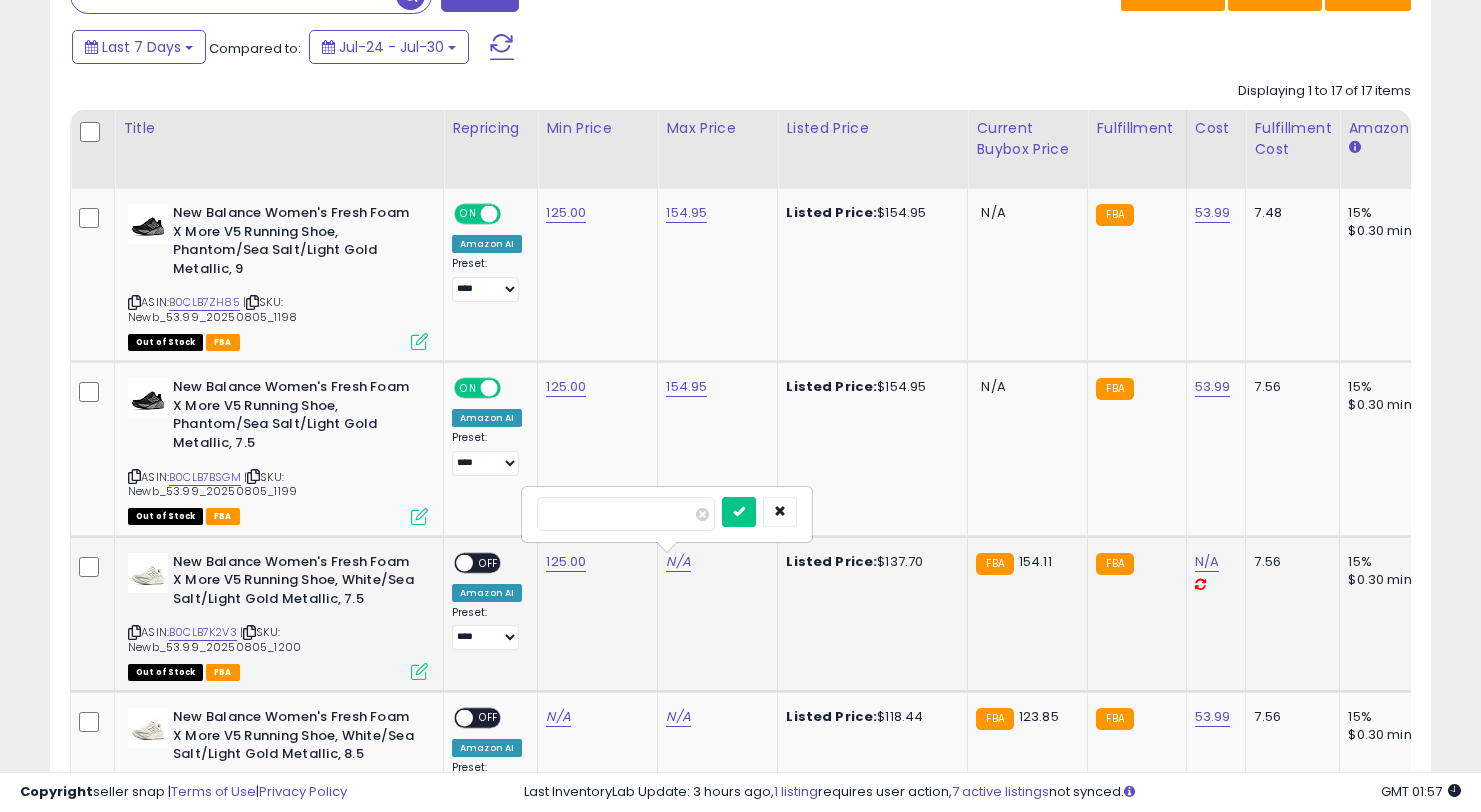type on "******" 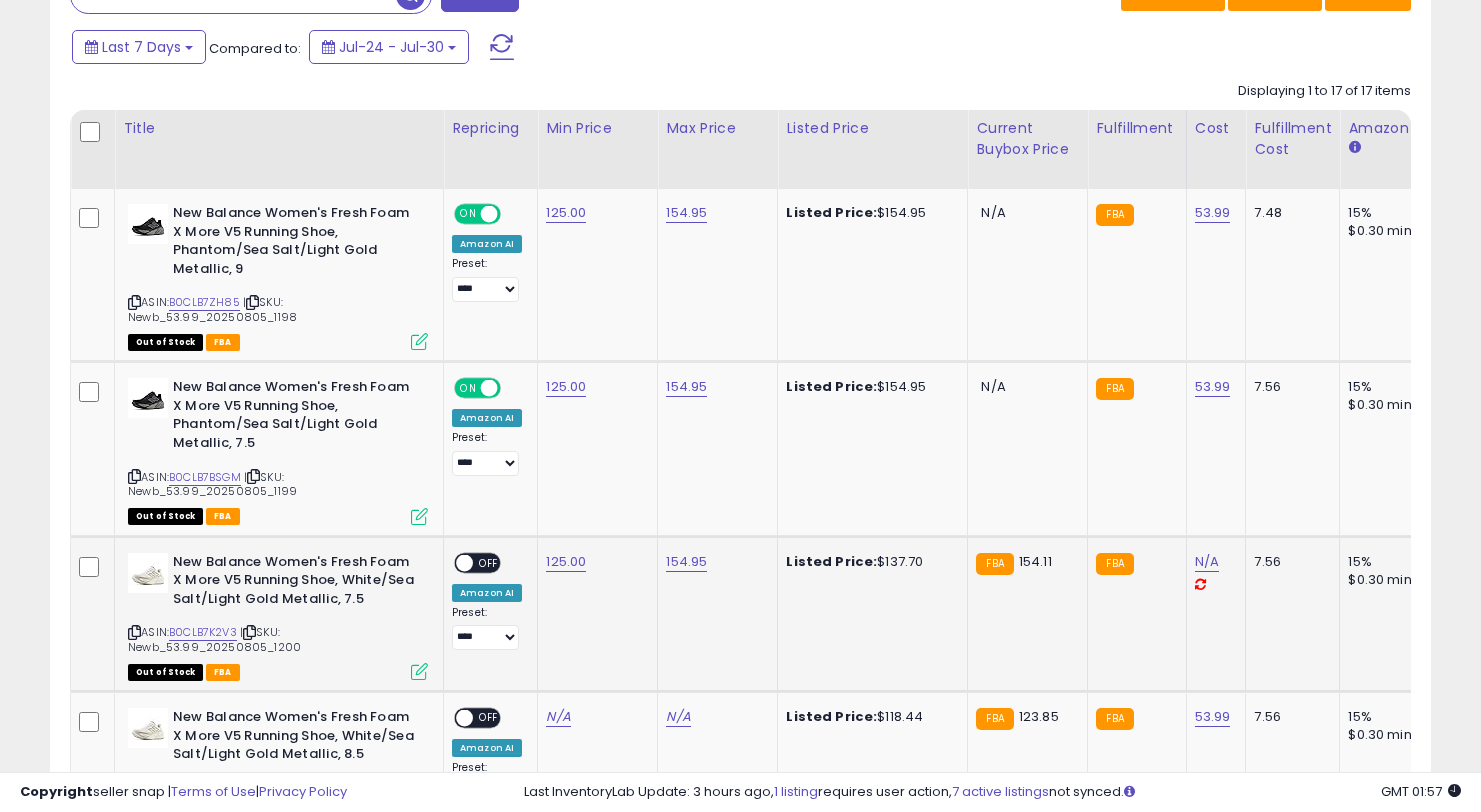 click at bounding box center (464, 562) 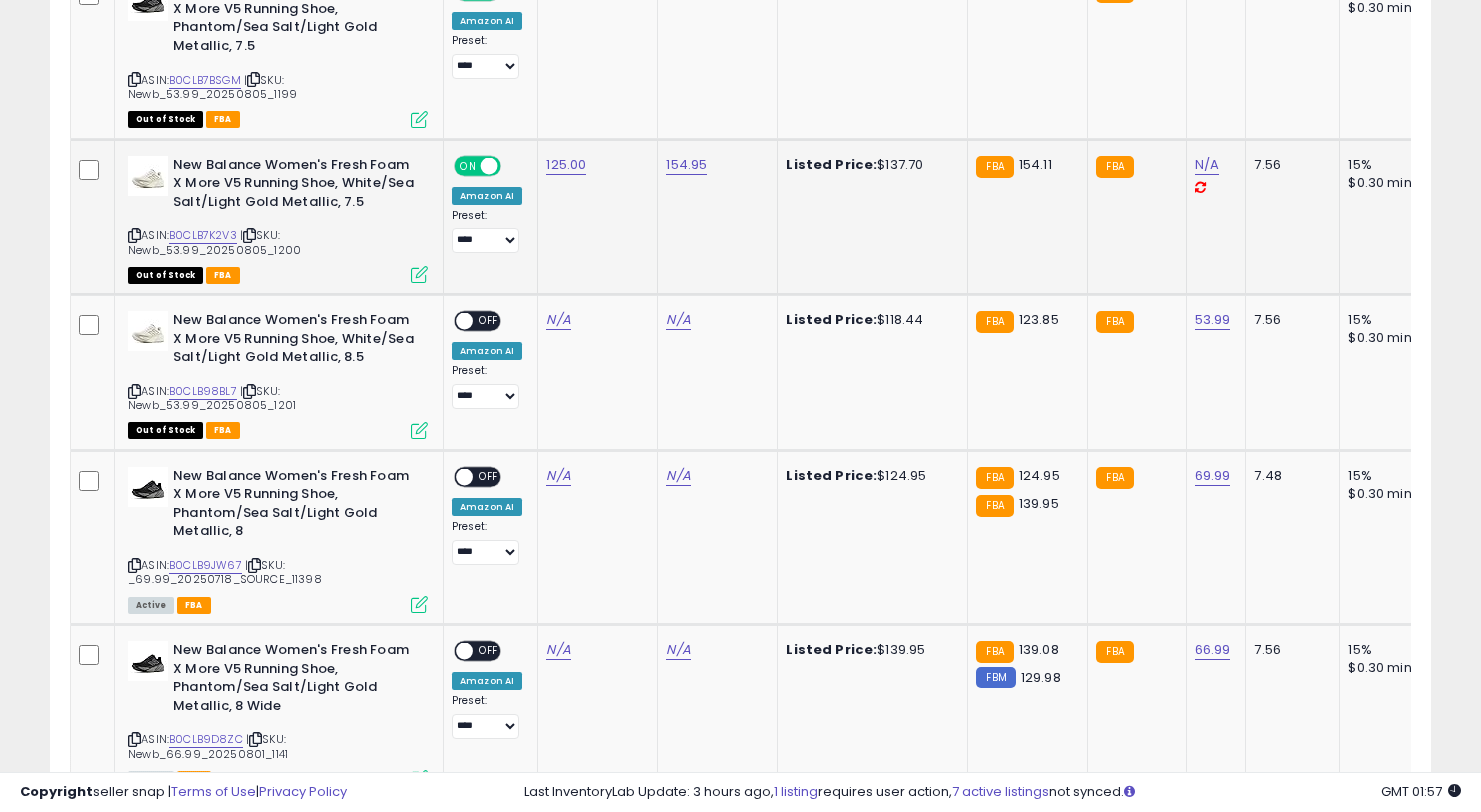 scroll, scrollTop: 1266, scrollLeft: 0, axis: vertical 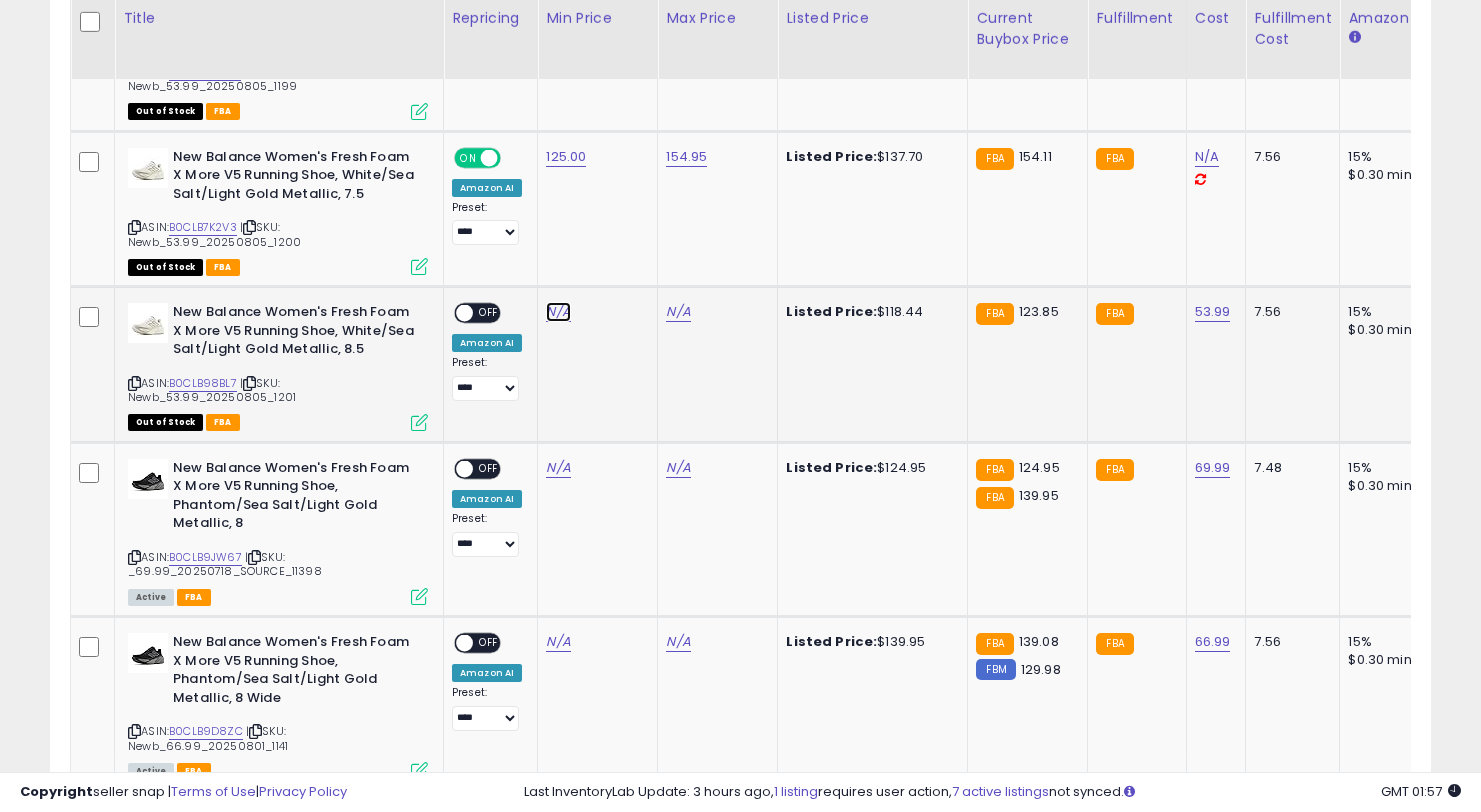 click on "N/A" at bounding box center (558, 312) 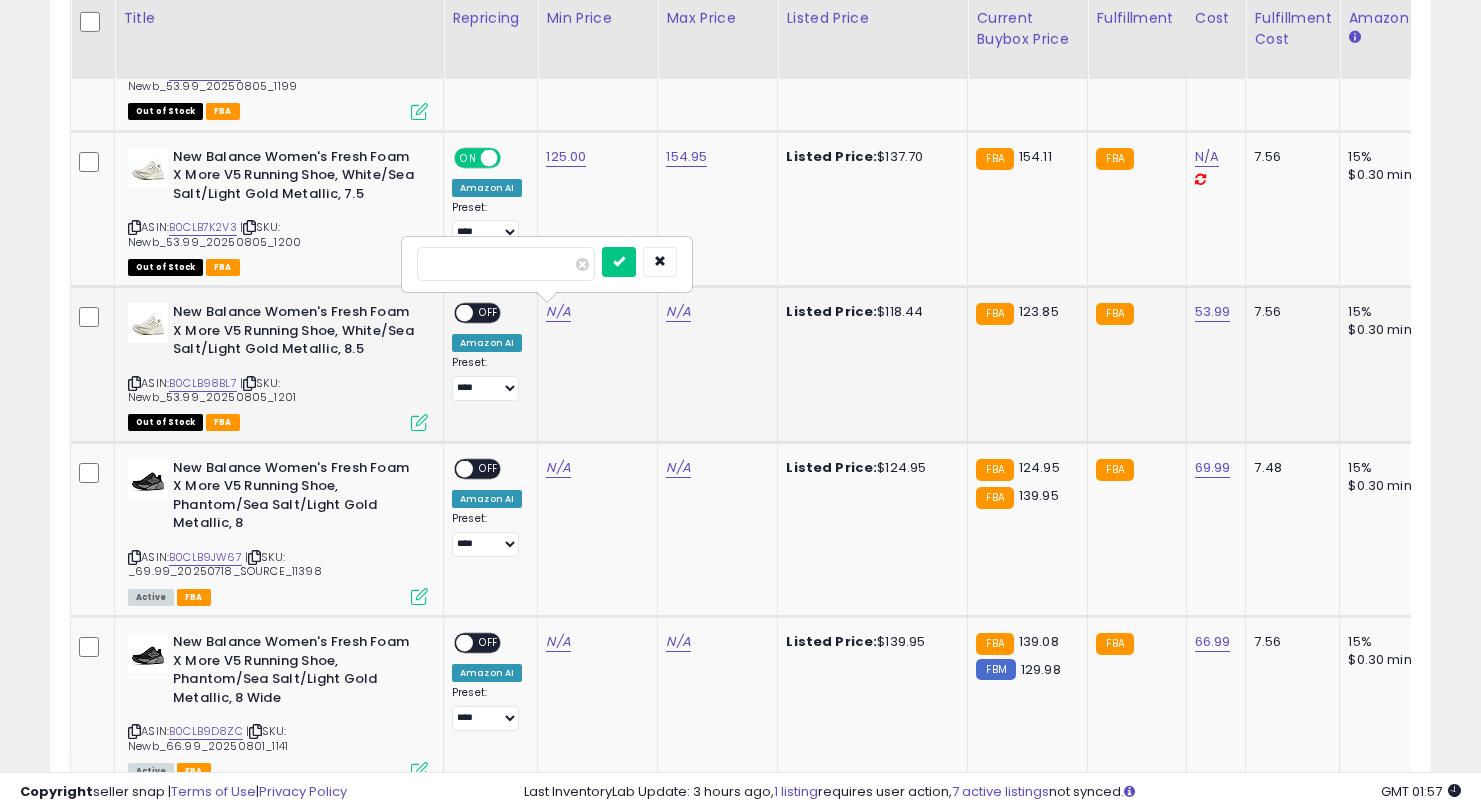 type on "***" 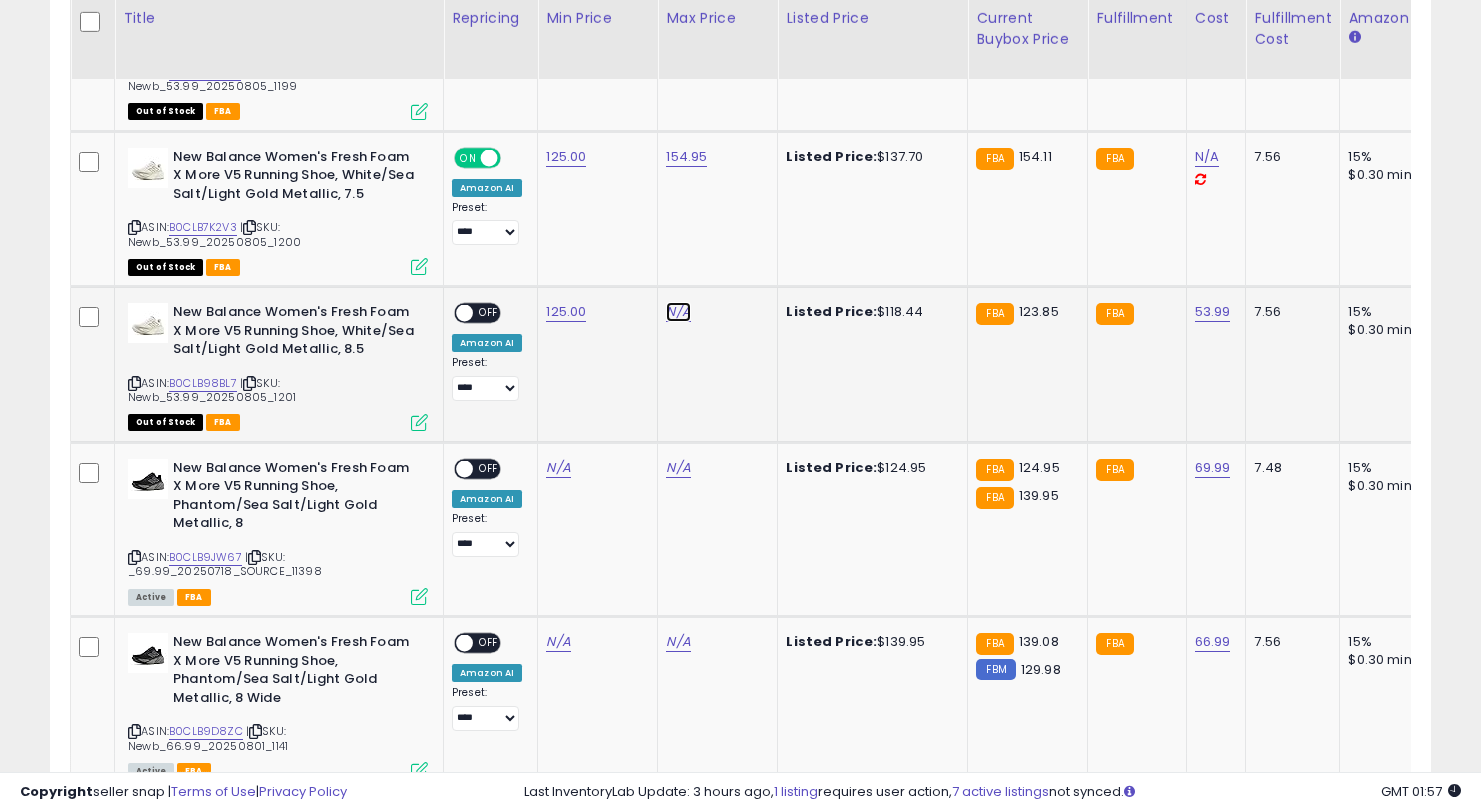click on "N/A" at bounding box center (678, 312) 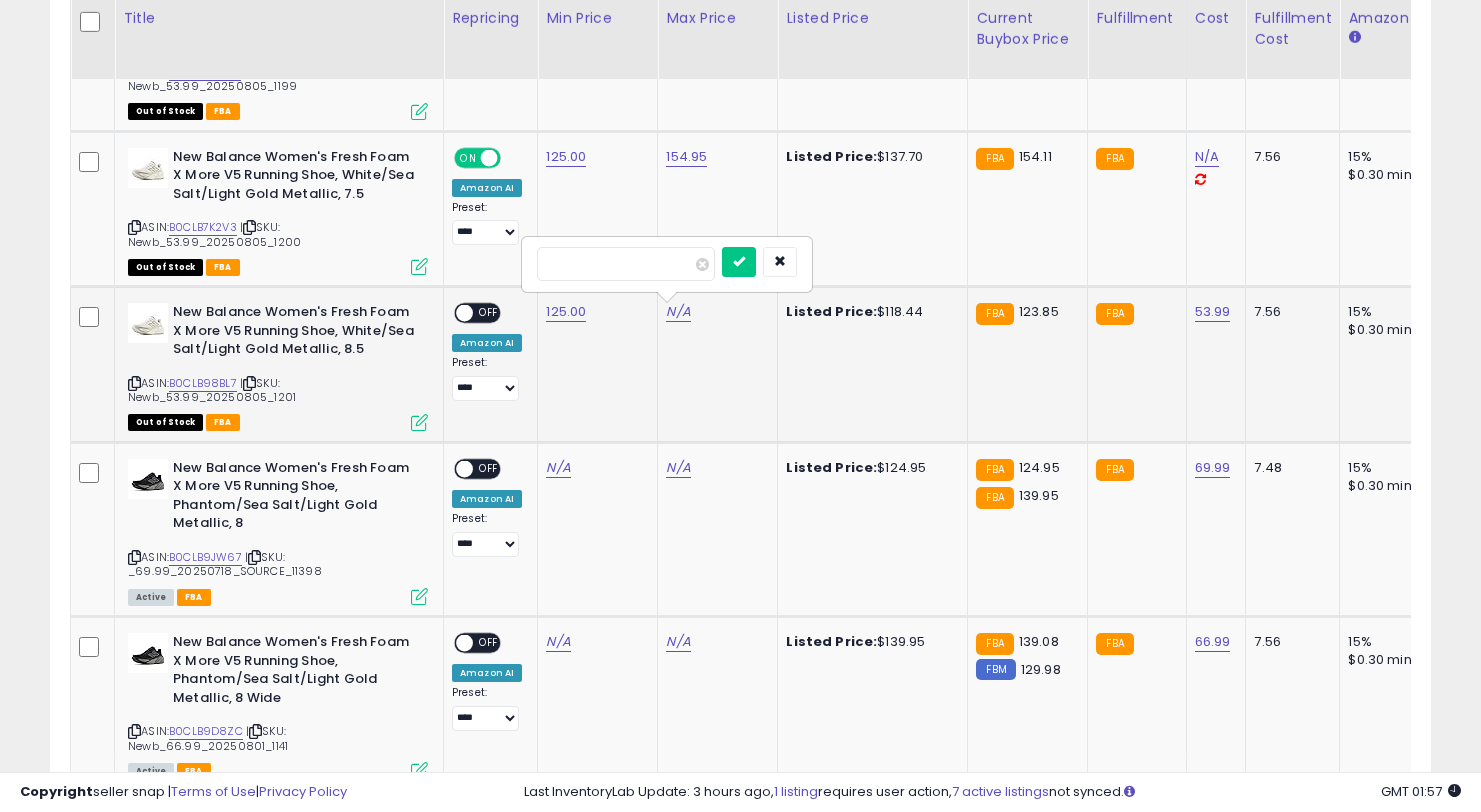 type on "******" 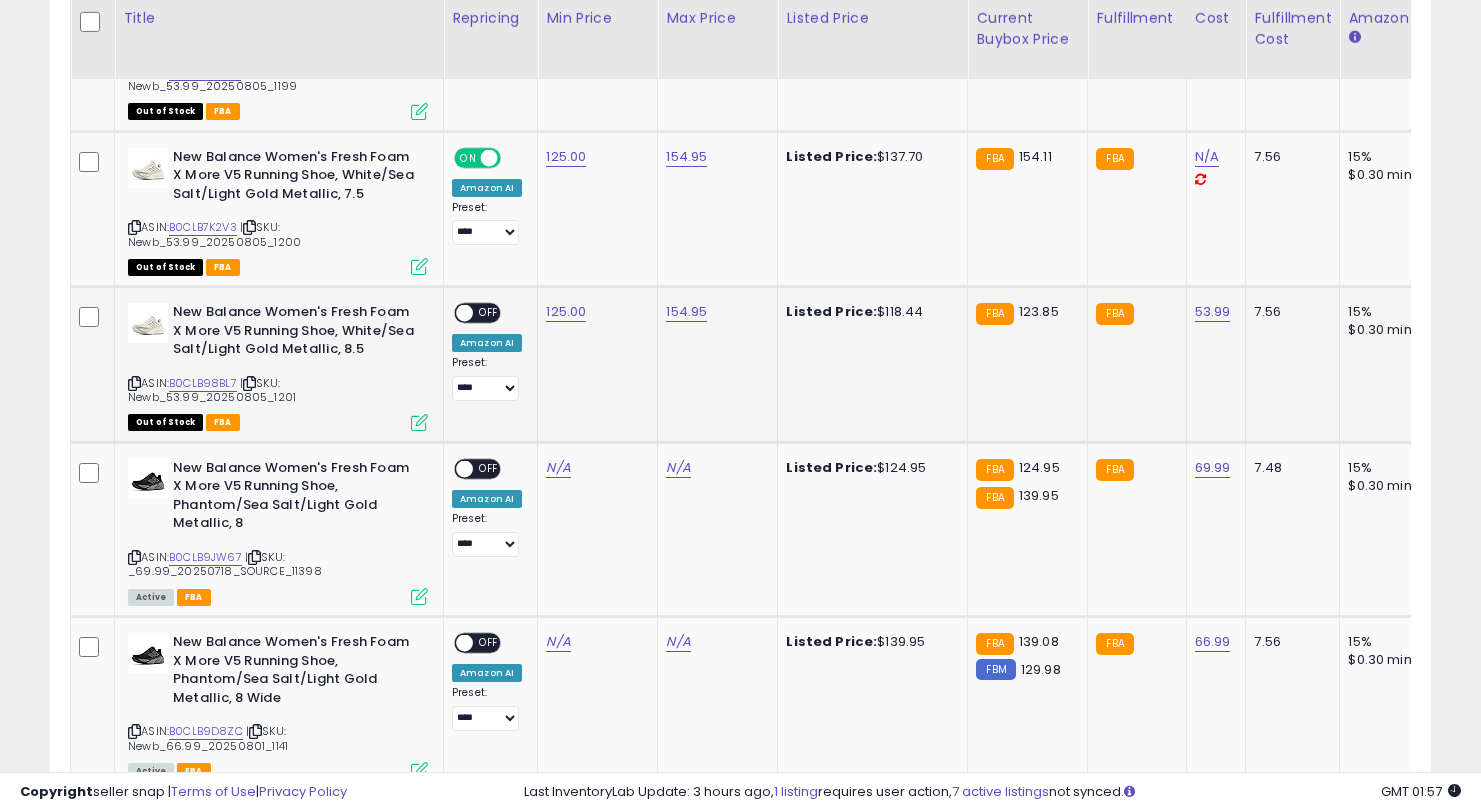 click at bounding box center [464, 313] 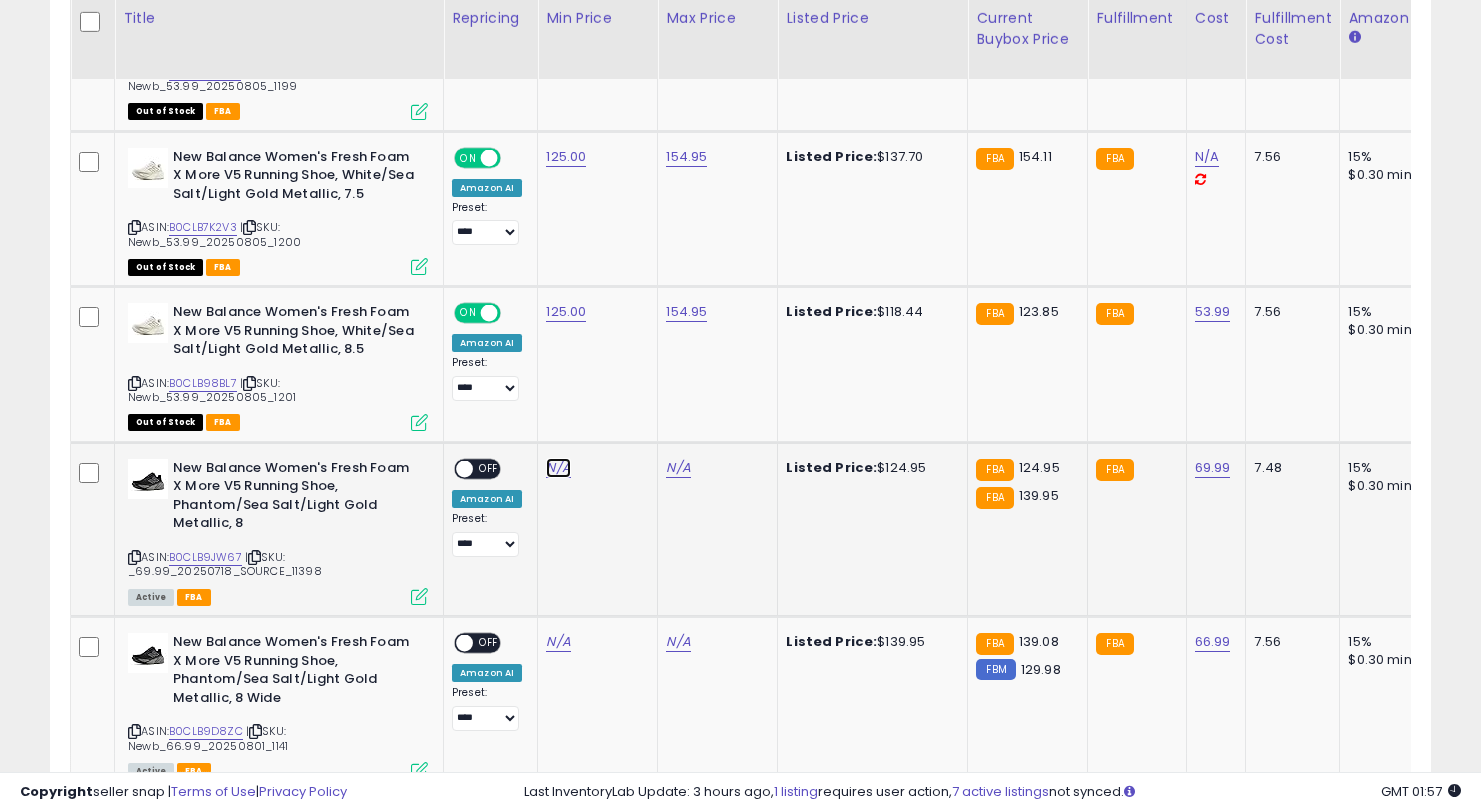 click on "N/A" at bounding box center [558, 468] 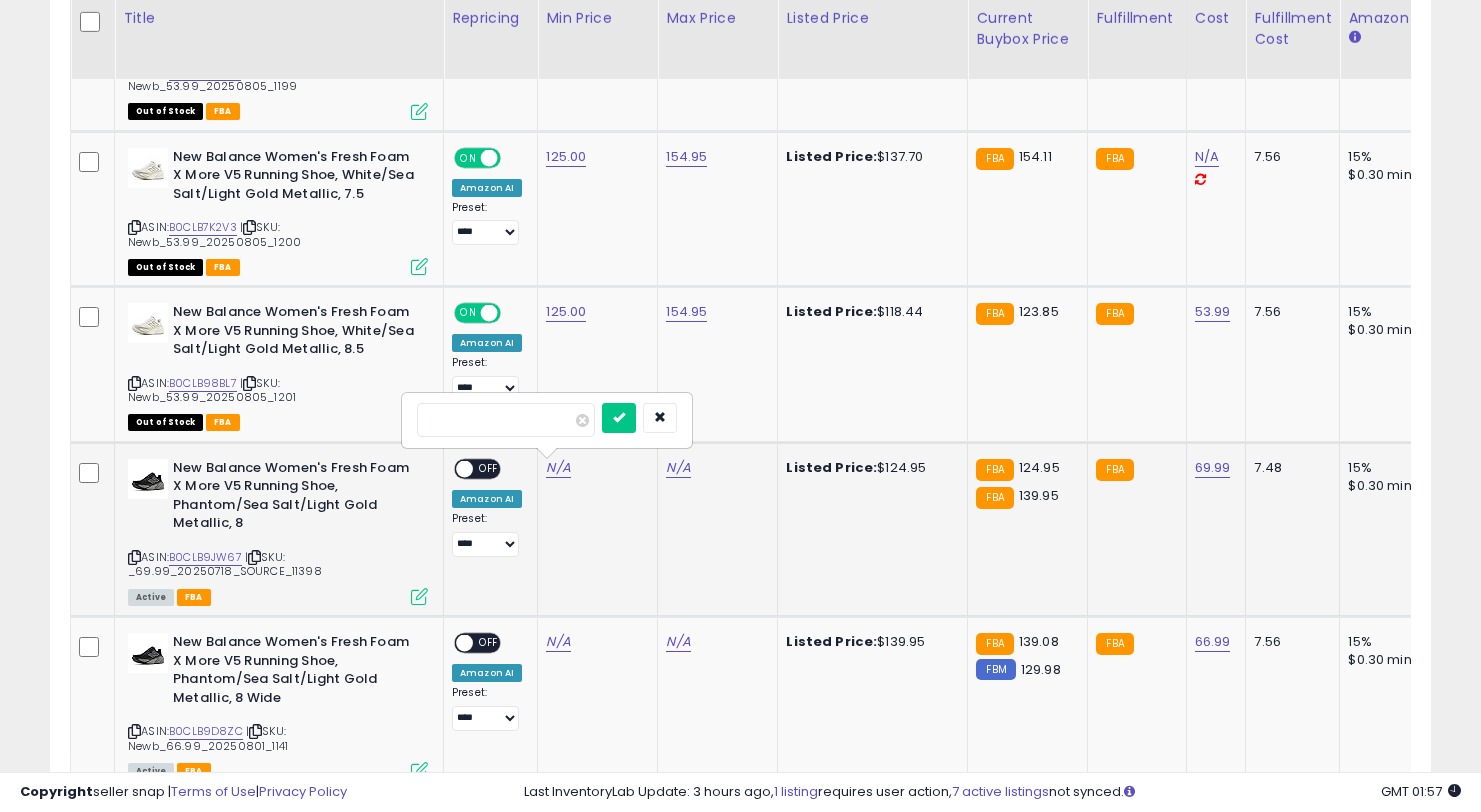 type on "***" 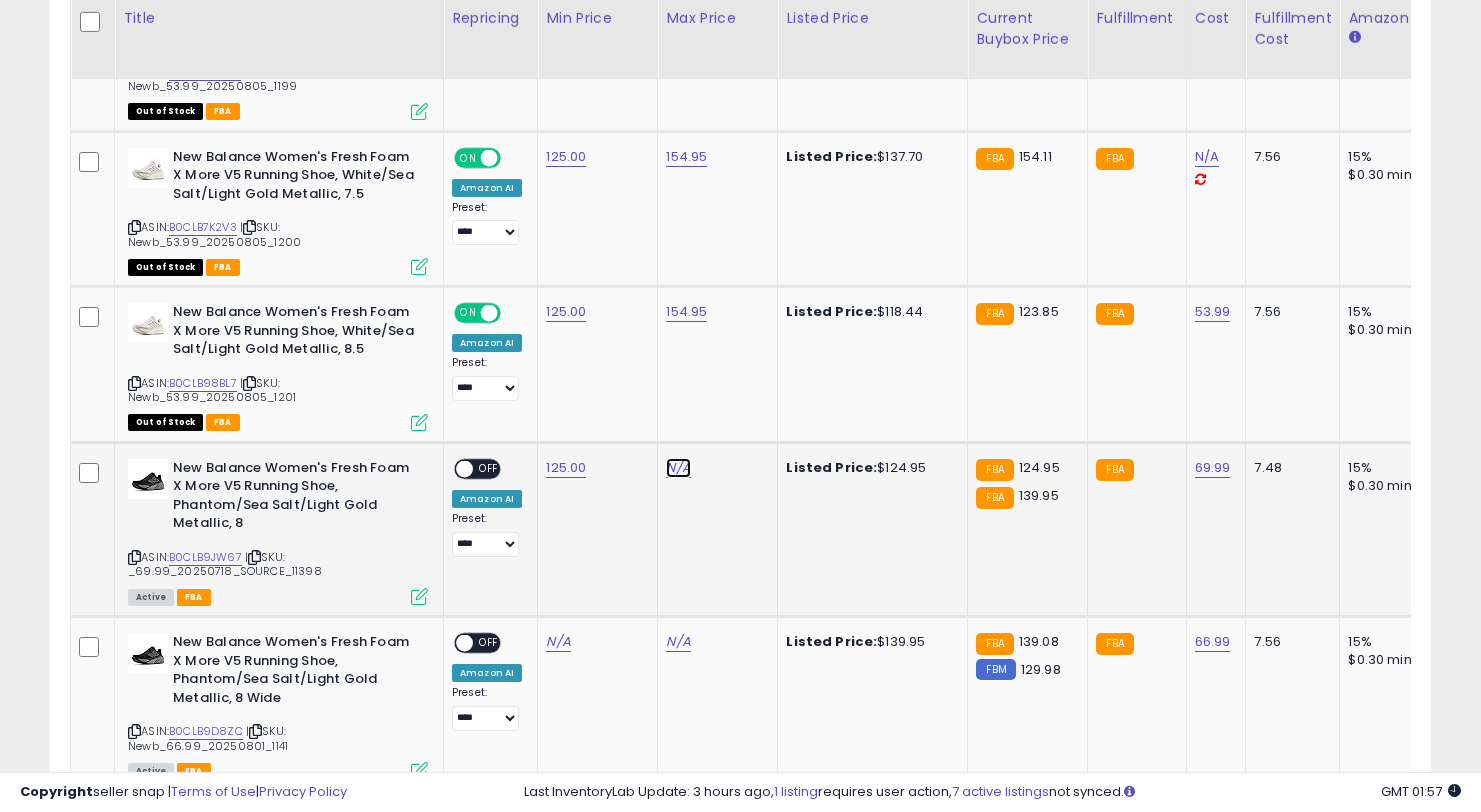 click on "N/A" at bounding box center [678, 468] 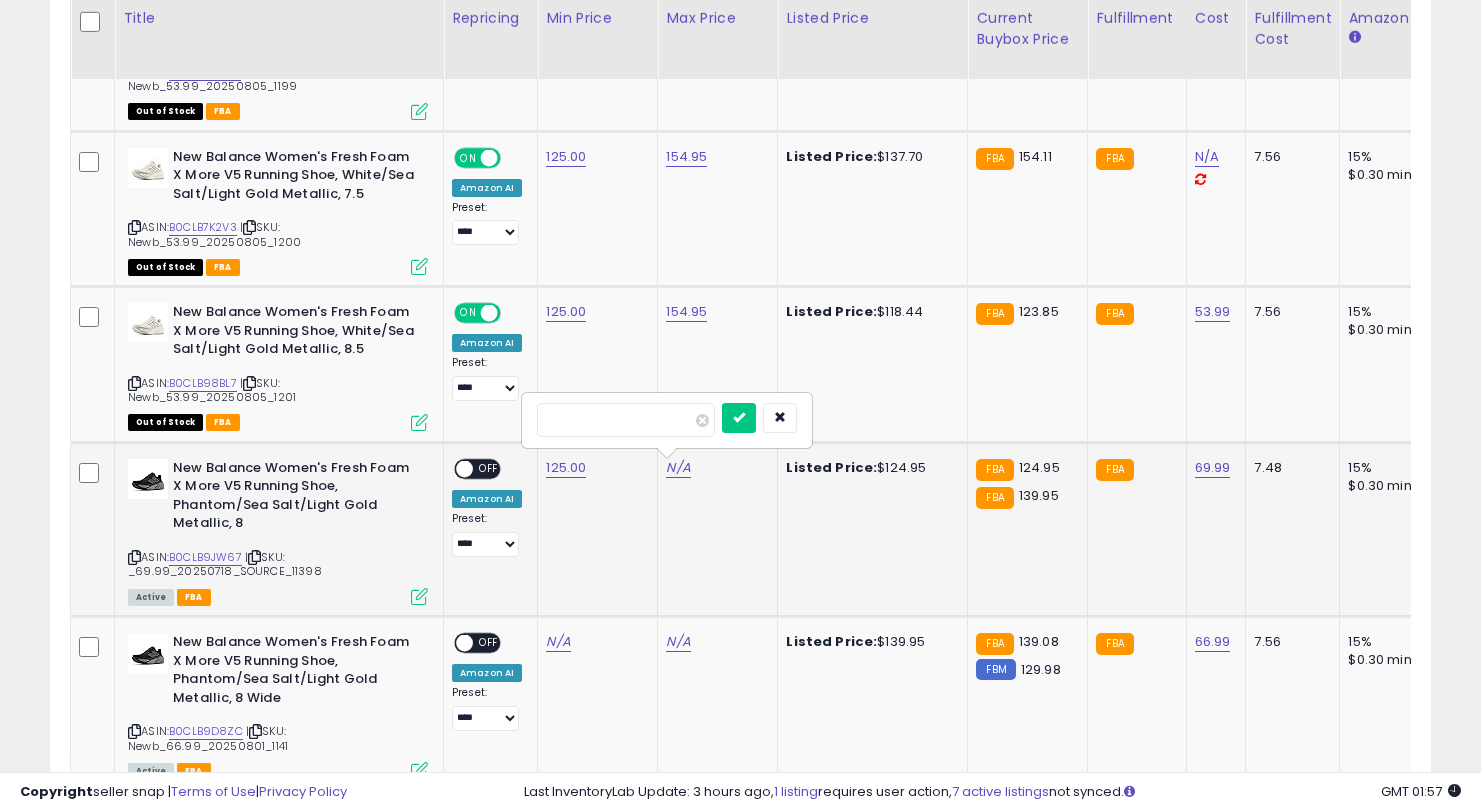 type on "******" 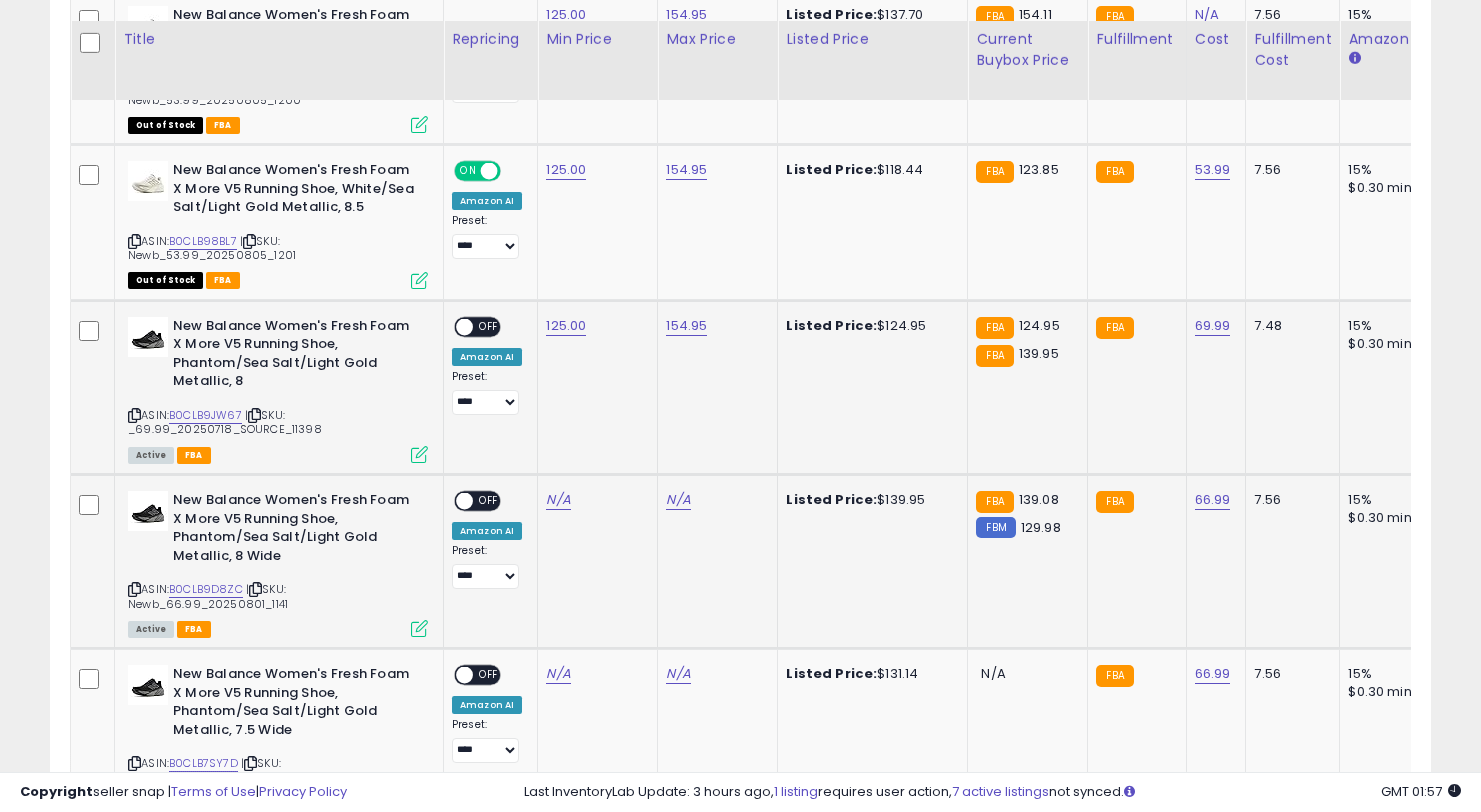 scroll, scrollTop: 1429, scrollLeft: 0, axis: vertical 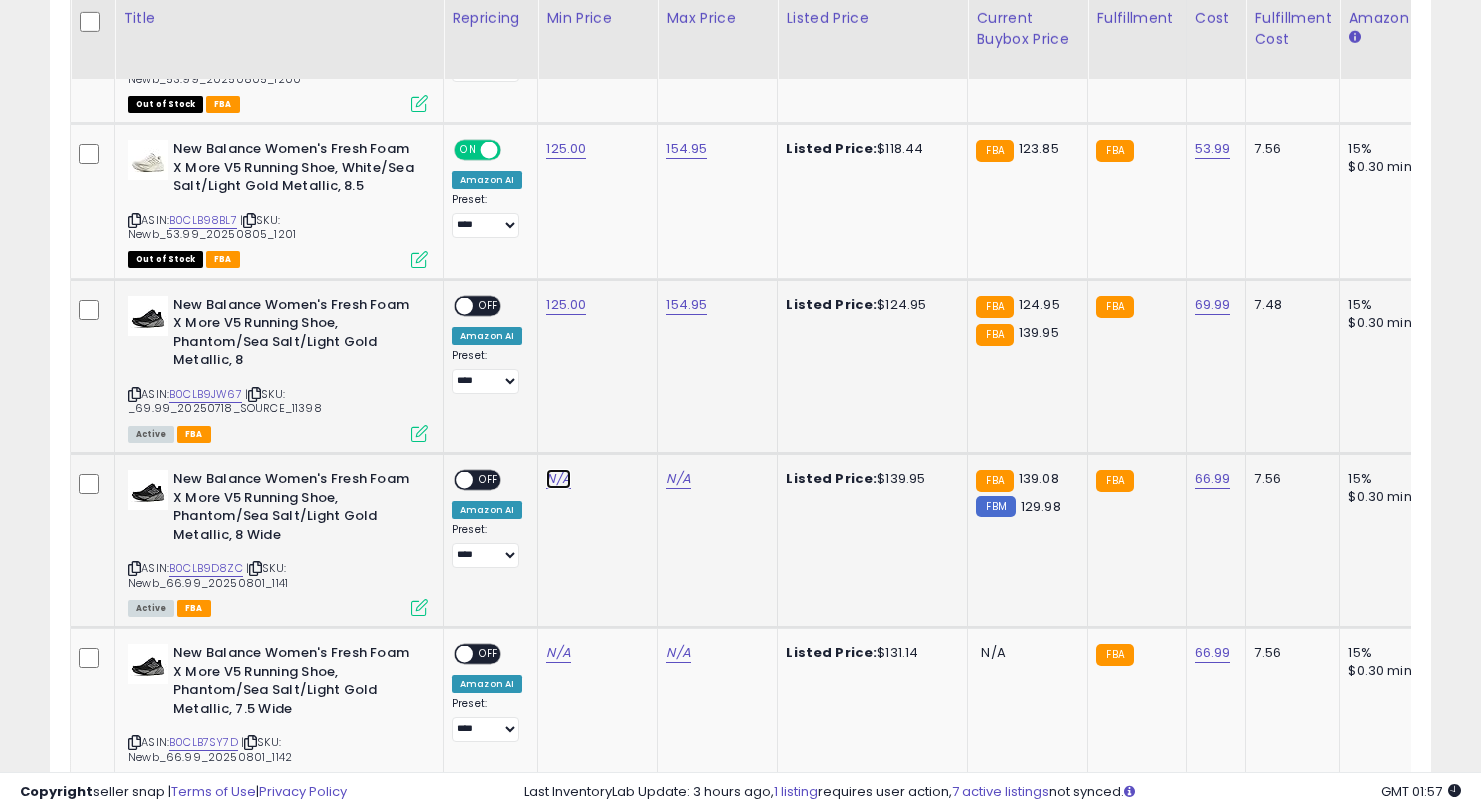 click on "N/A" at bounding box center [558, 479] 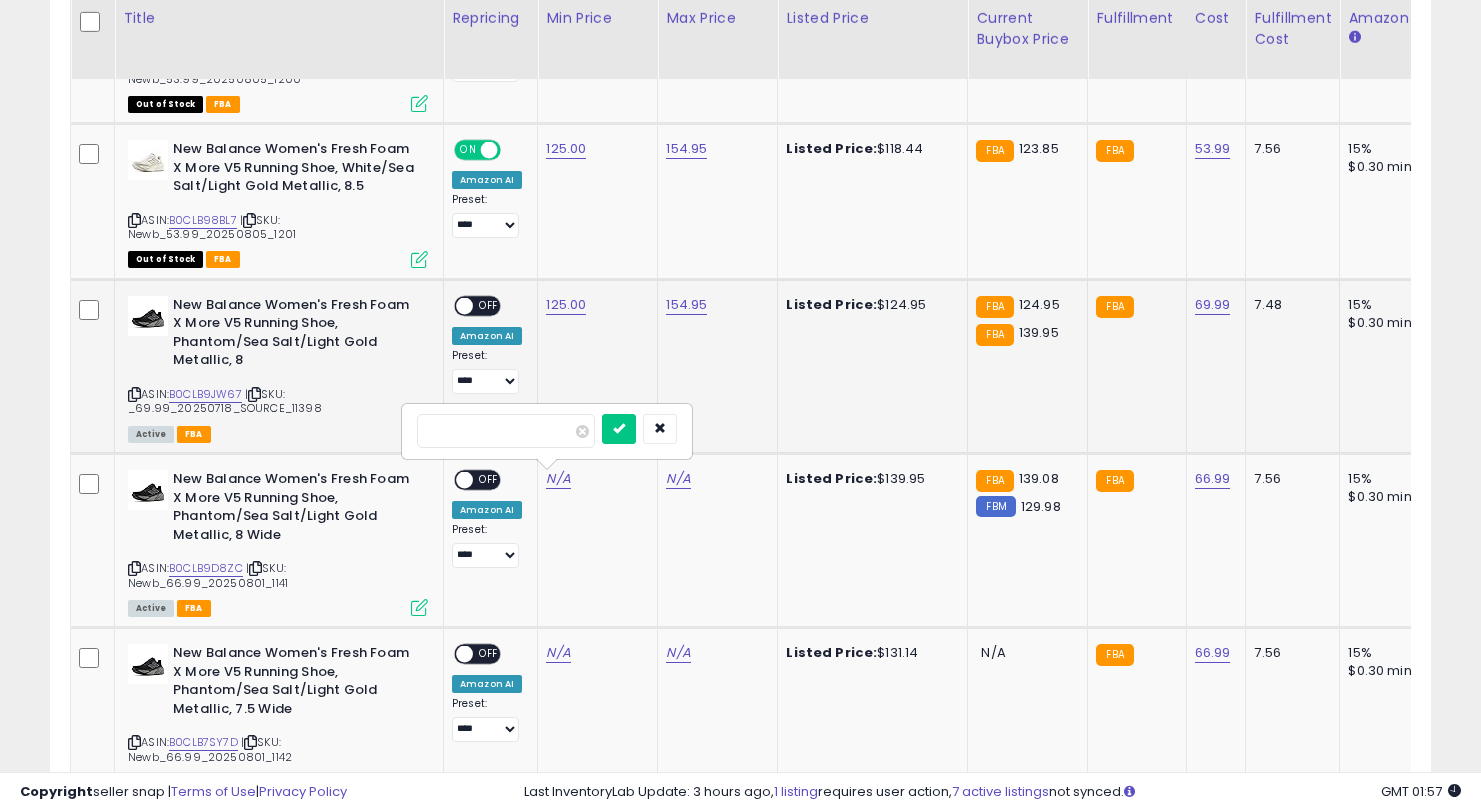 click at bounding box center (464, 305) 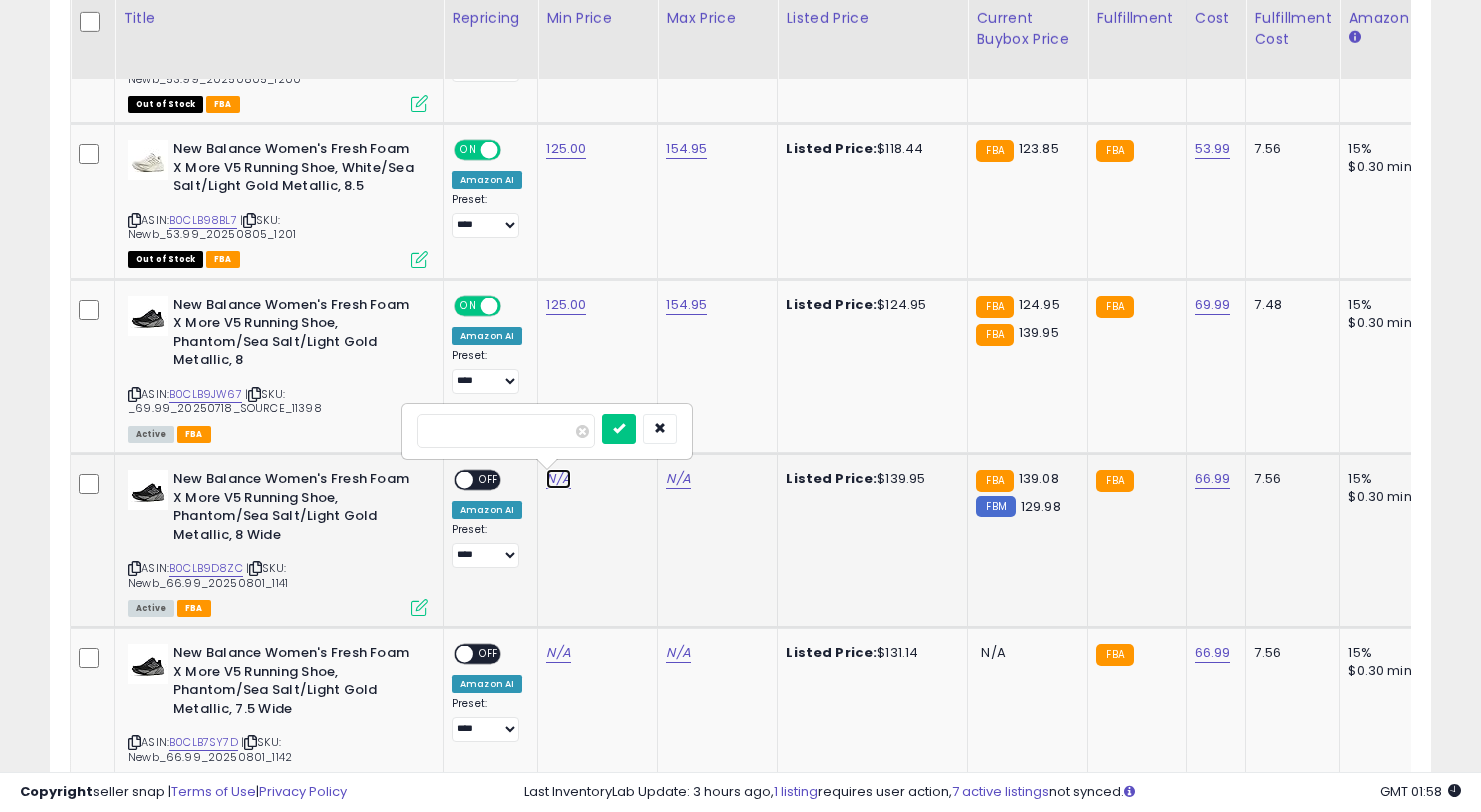 click on "N/A" at bounding box center [558, 479] 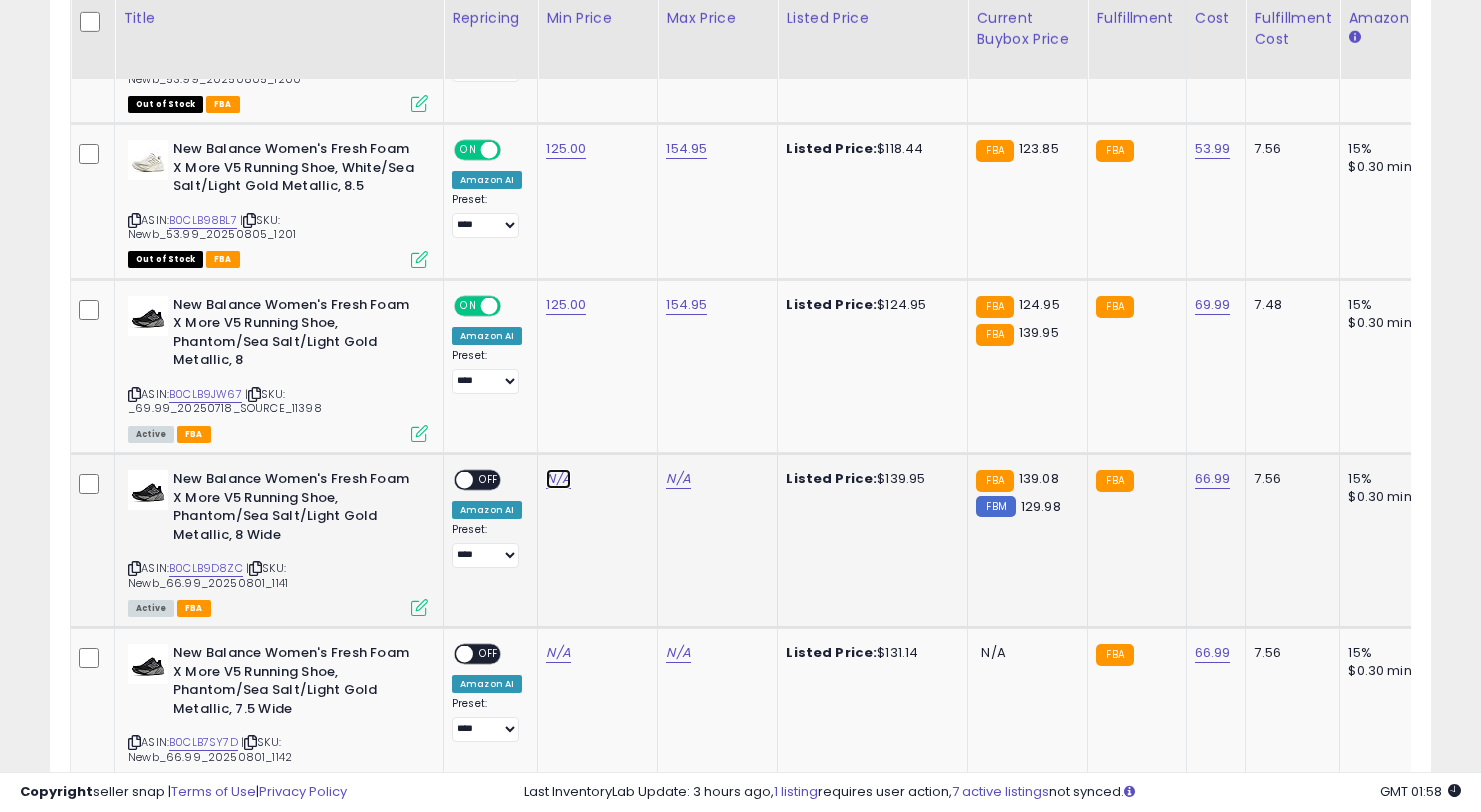 click on "N/A" at bounding box center (558, 479) 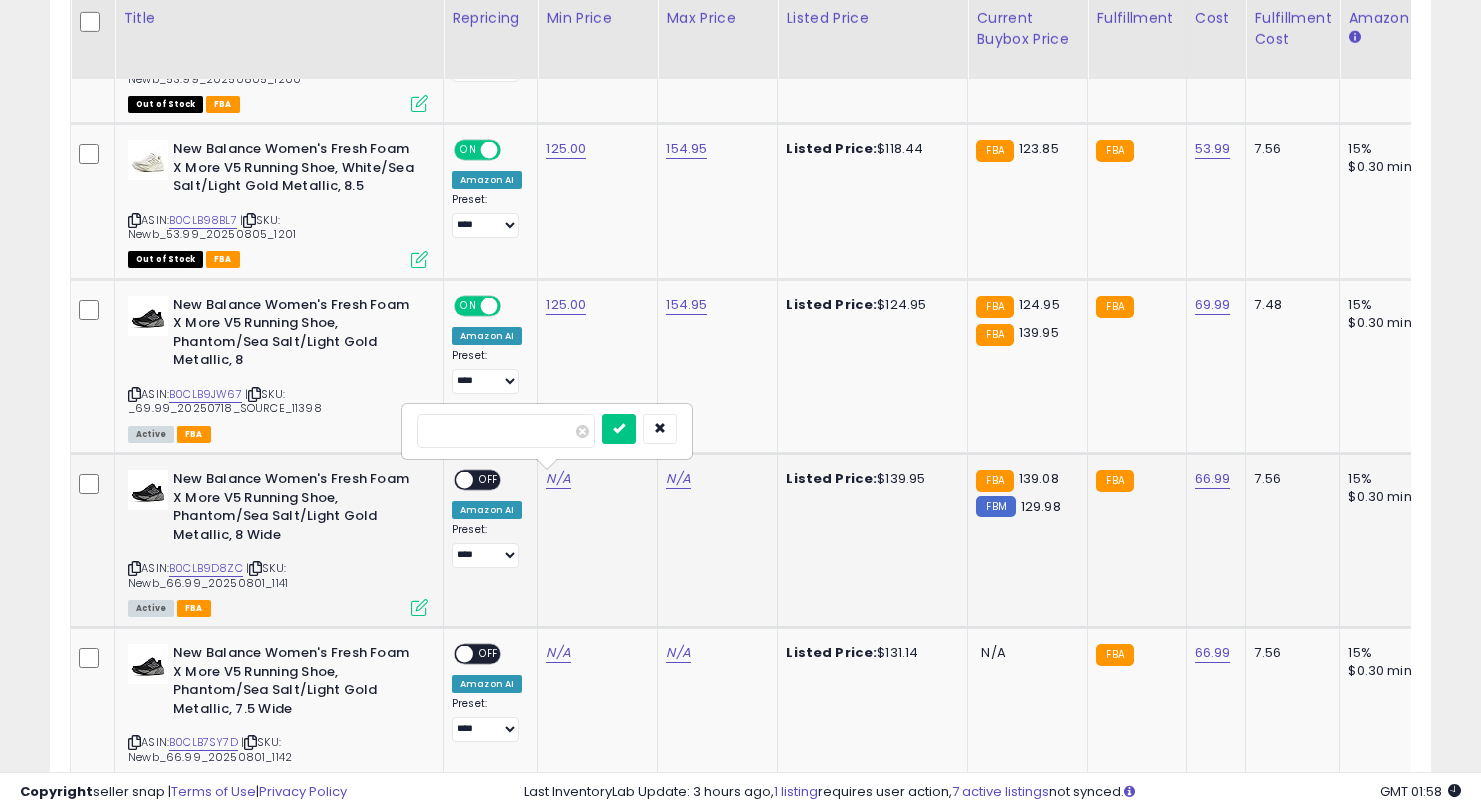type on "***" 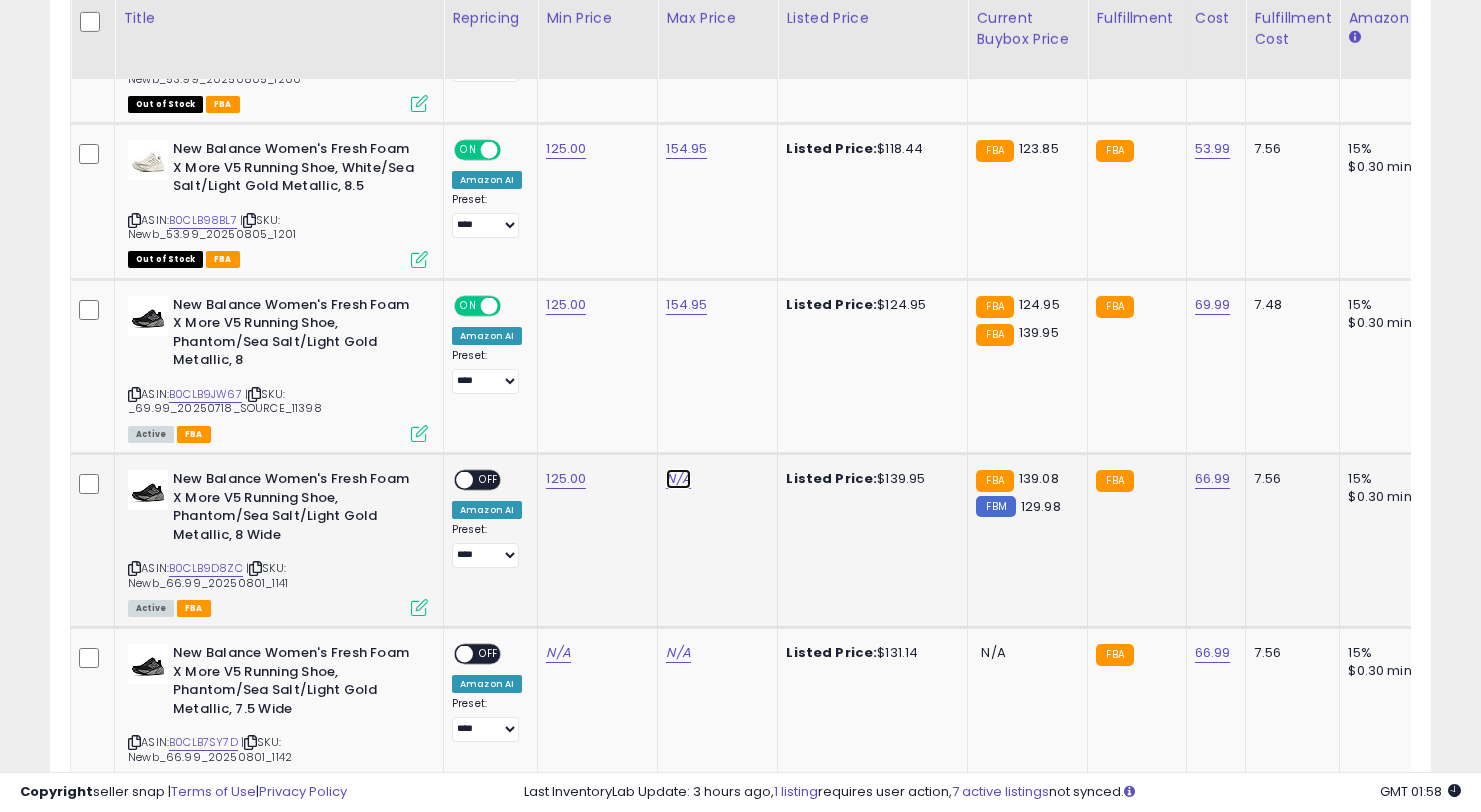 click on "N/A" at bounding box center (678, 479) 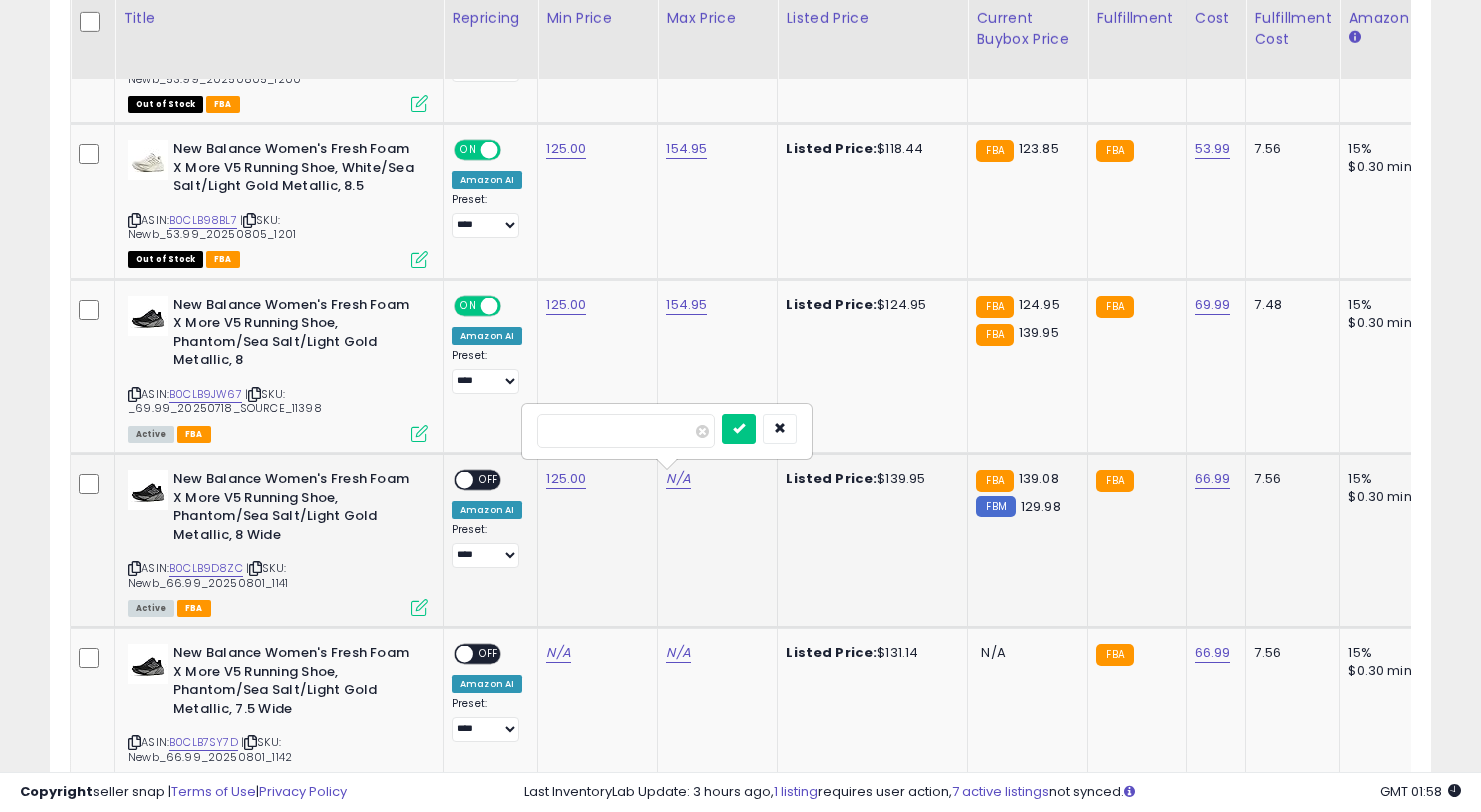 type on "******" 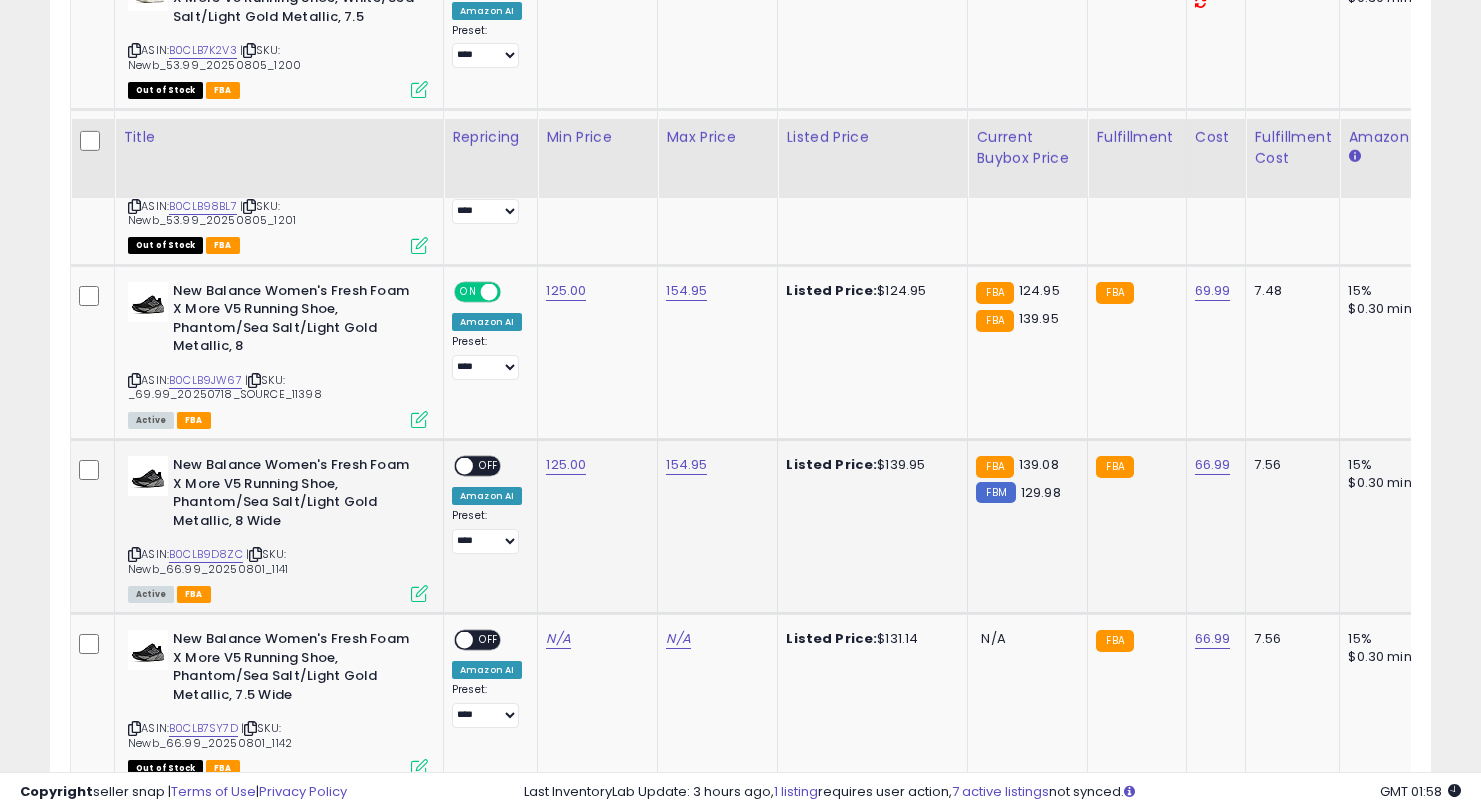 scroll, scrollTop: 1647, scrollLeft: 0, axis: vertical 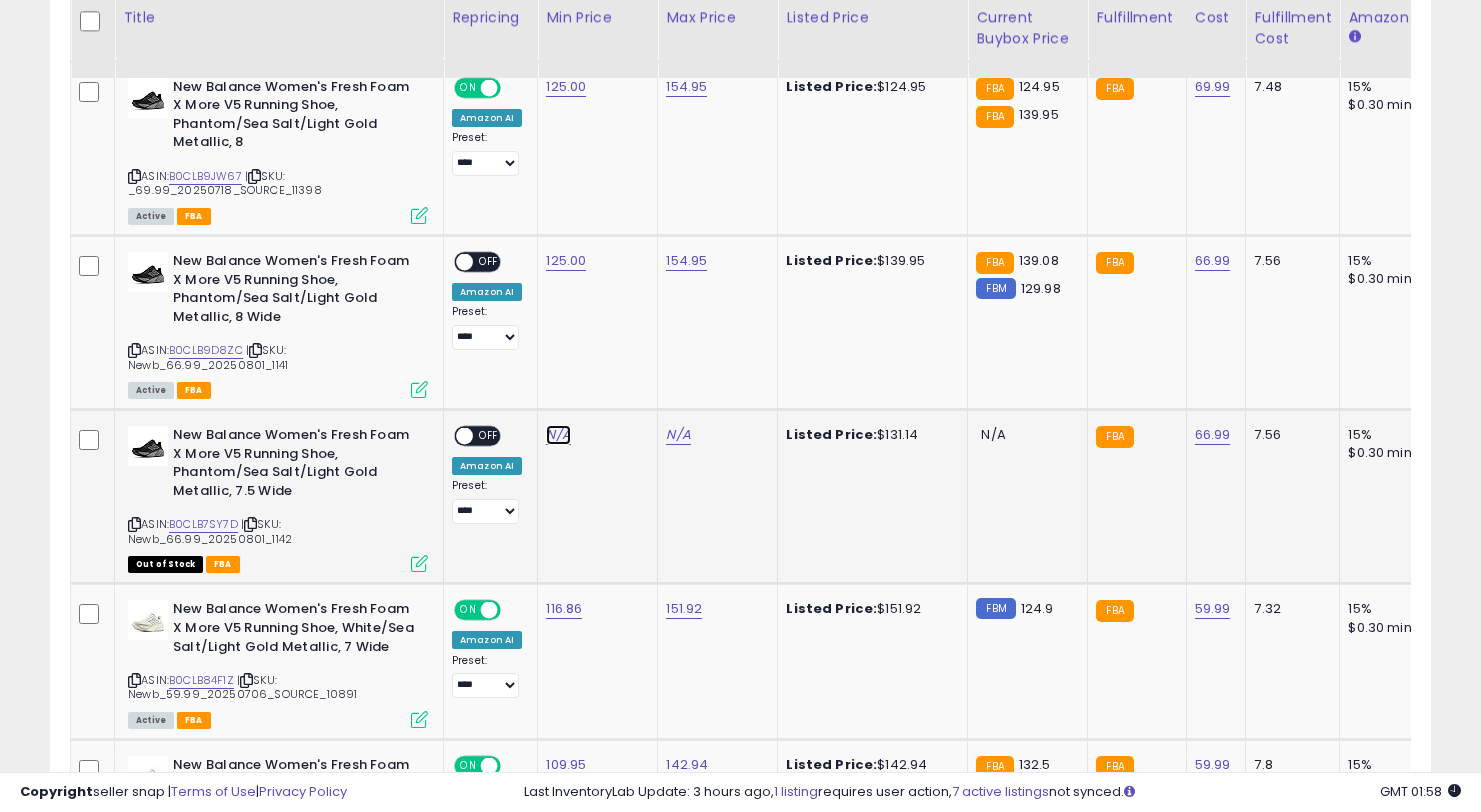 click on "N/A" at bounding box center [558, 435] 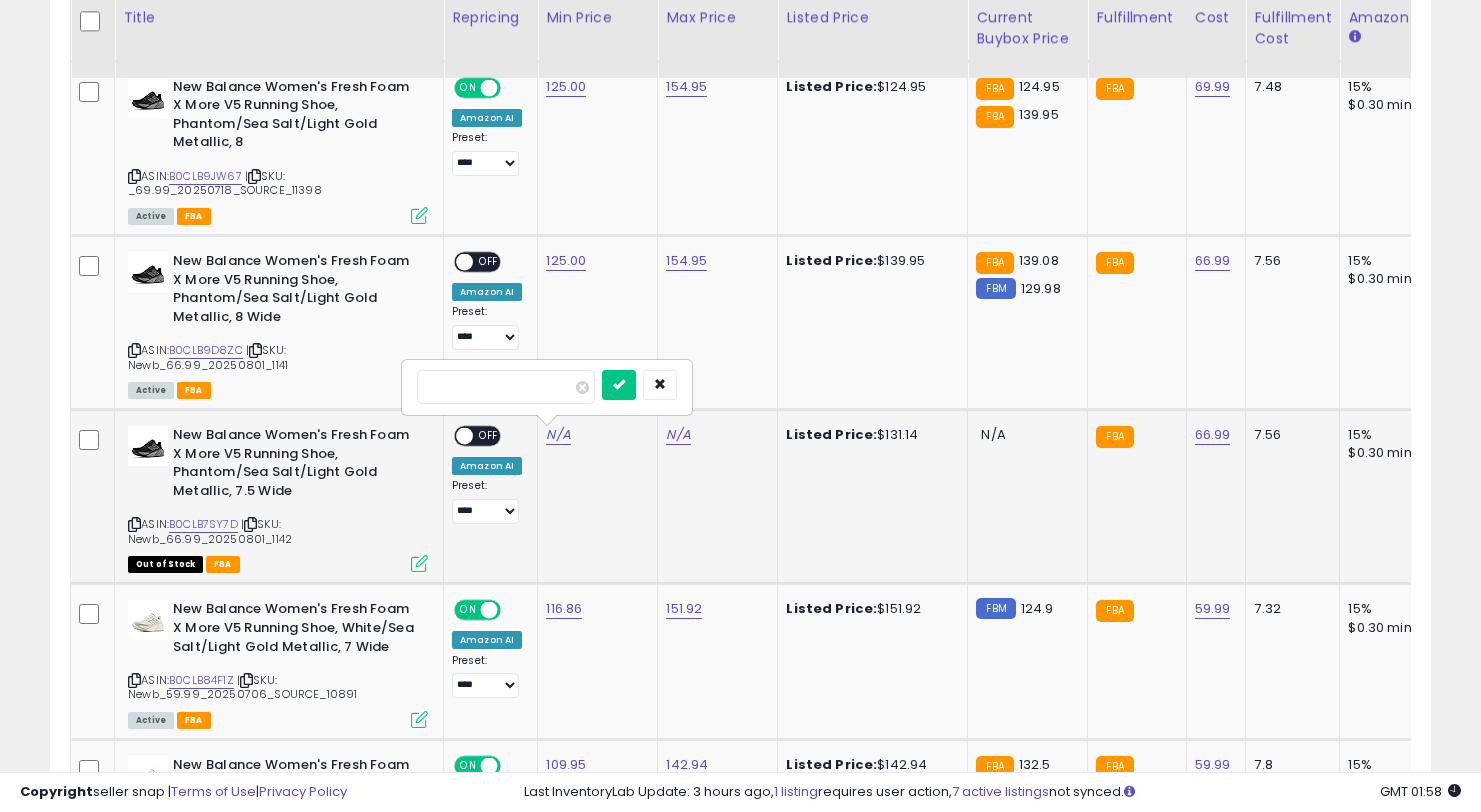 type on "***" 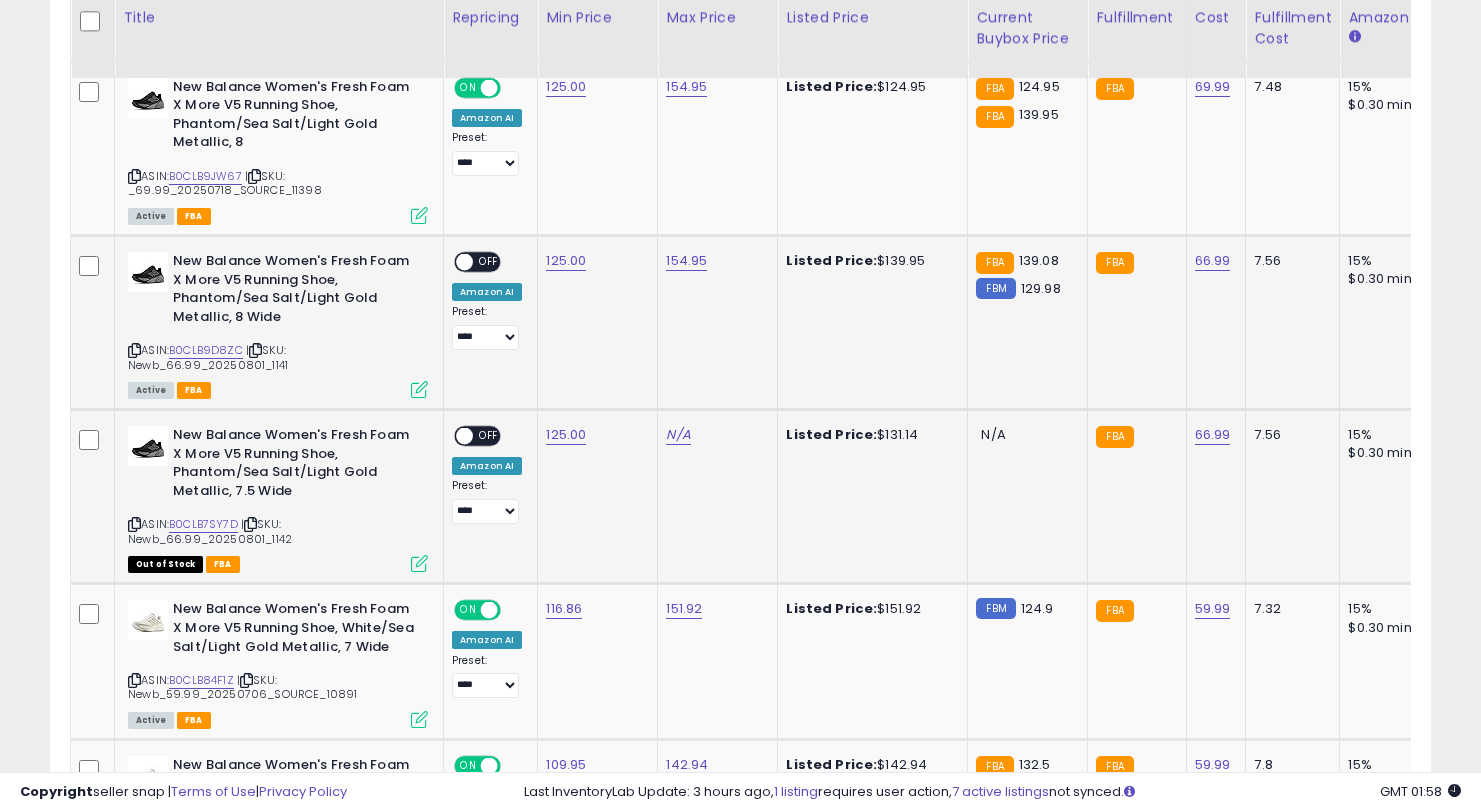 click at bounding box center [464, 262] 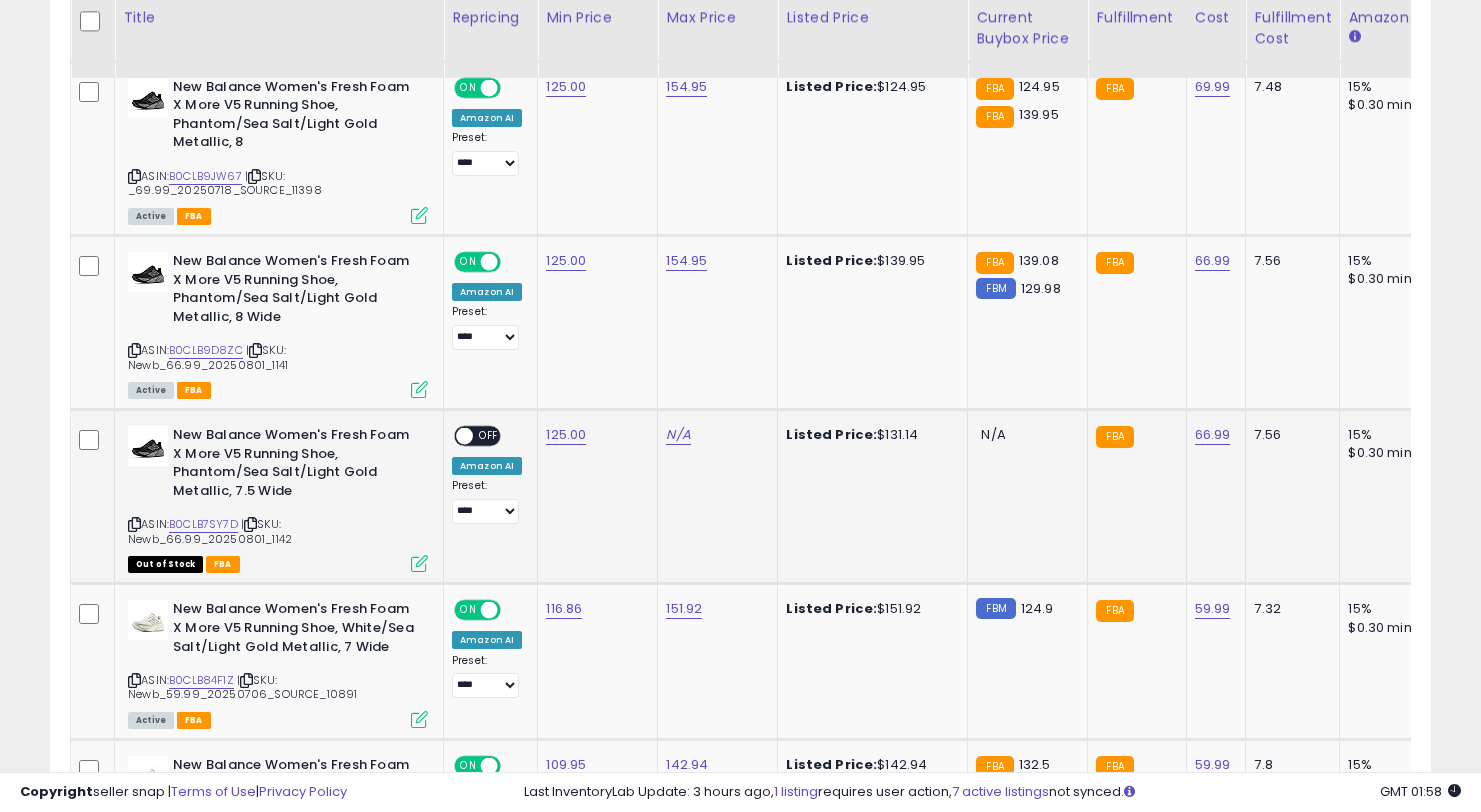 click at bounding box center (464, 436) 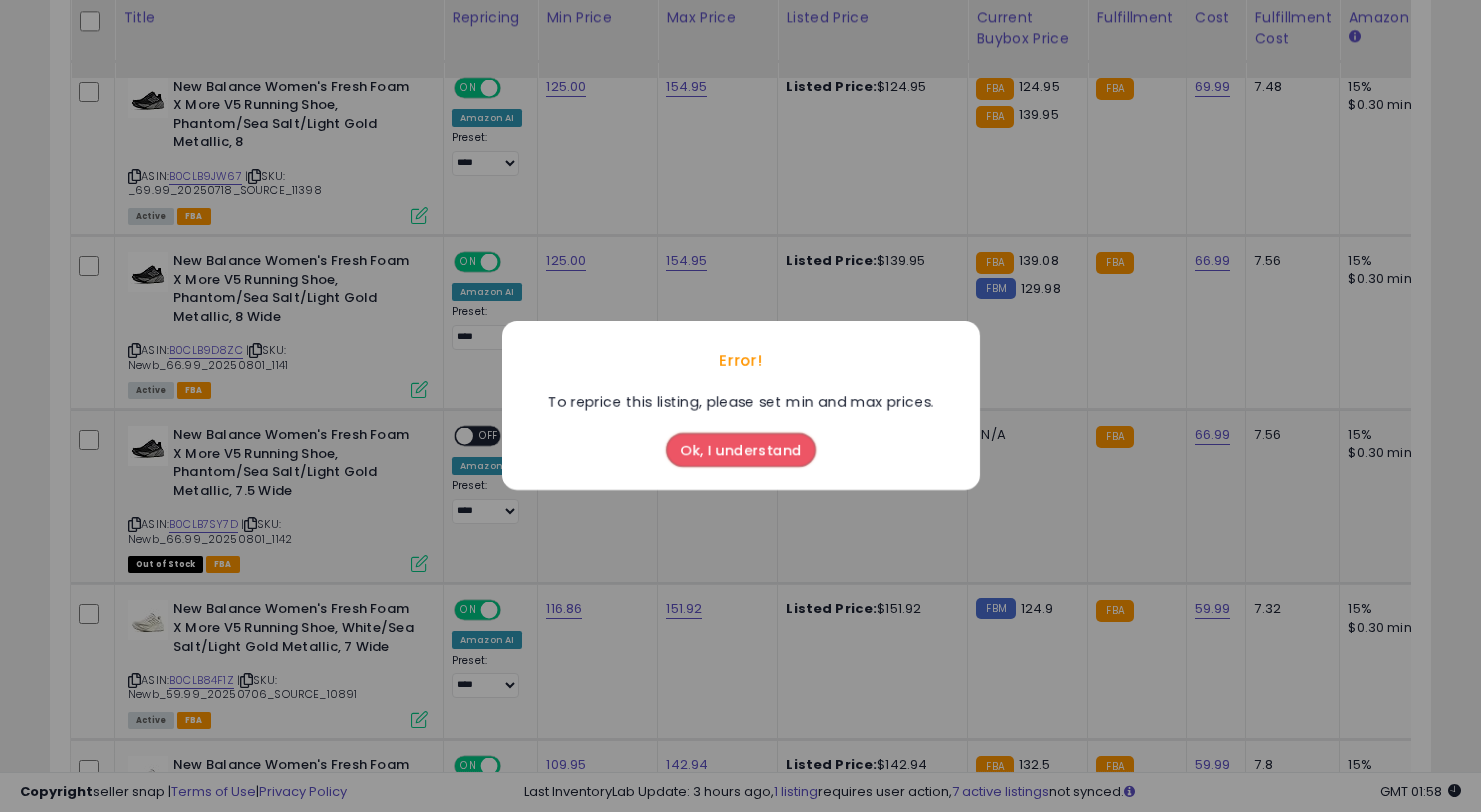click on "Ok, I understand" at bounding box center [741, 451] 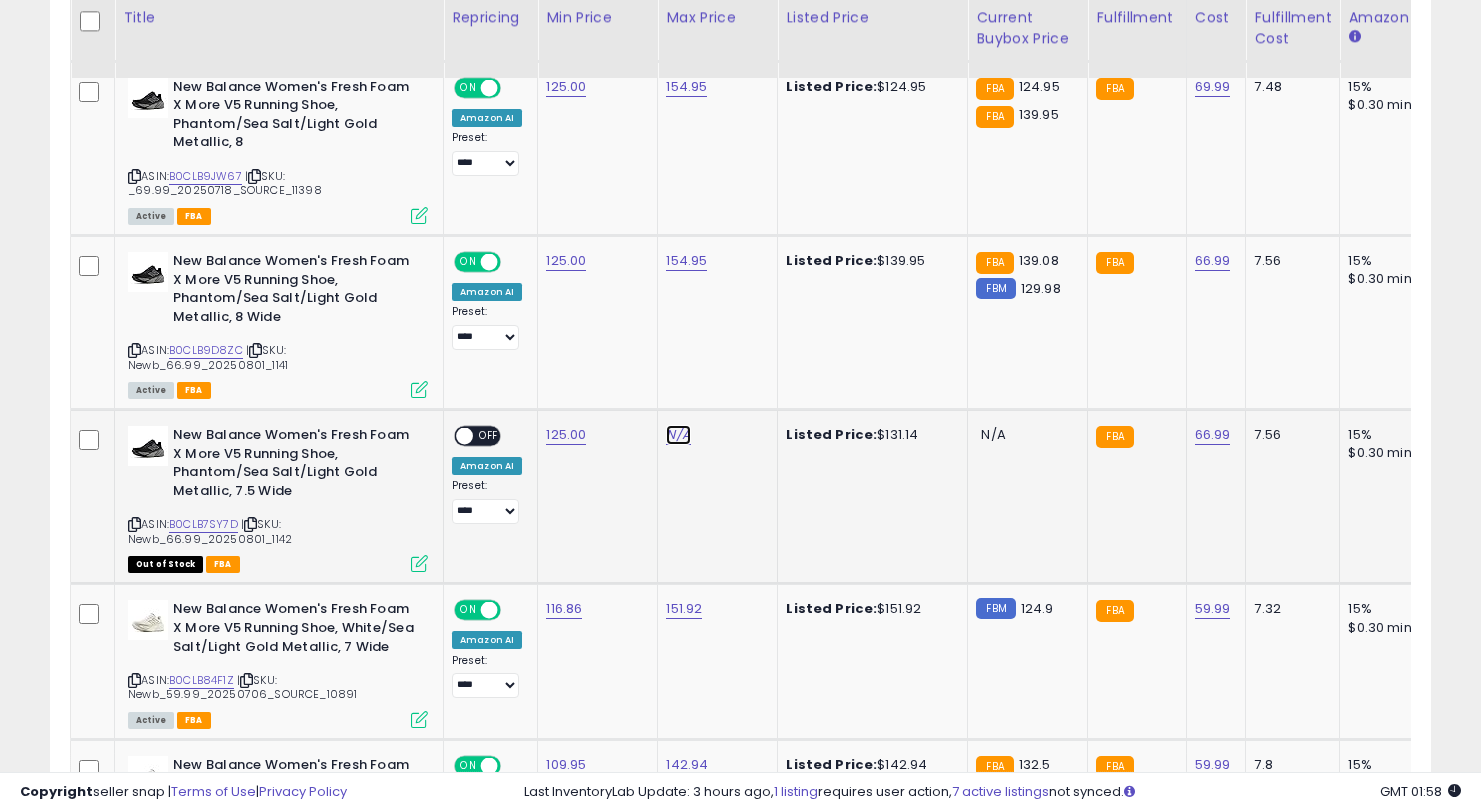 click on "N/A" at bounding box center [678, 435] 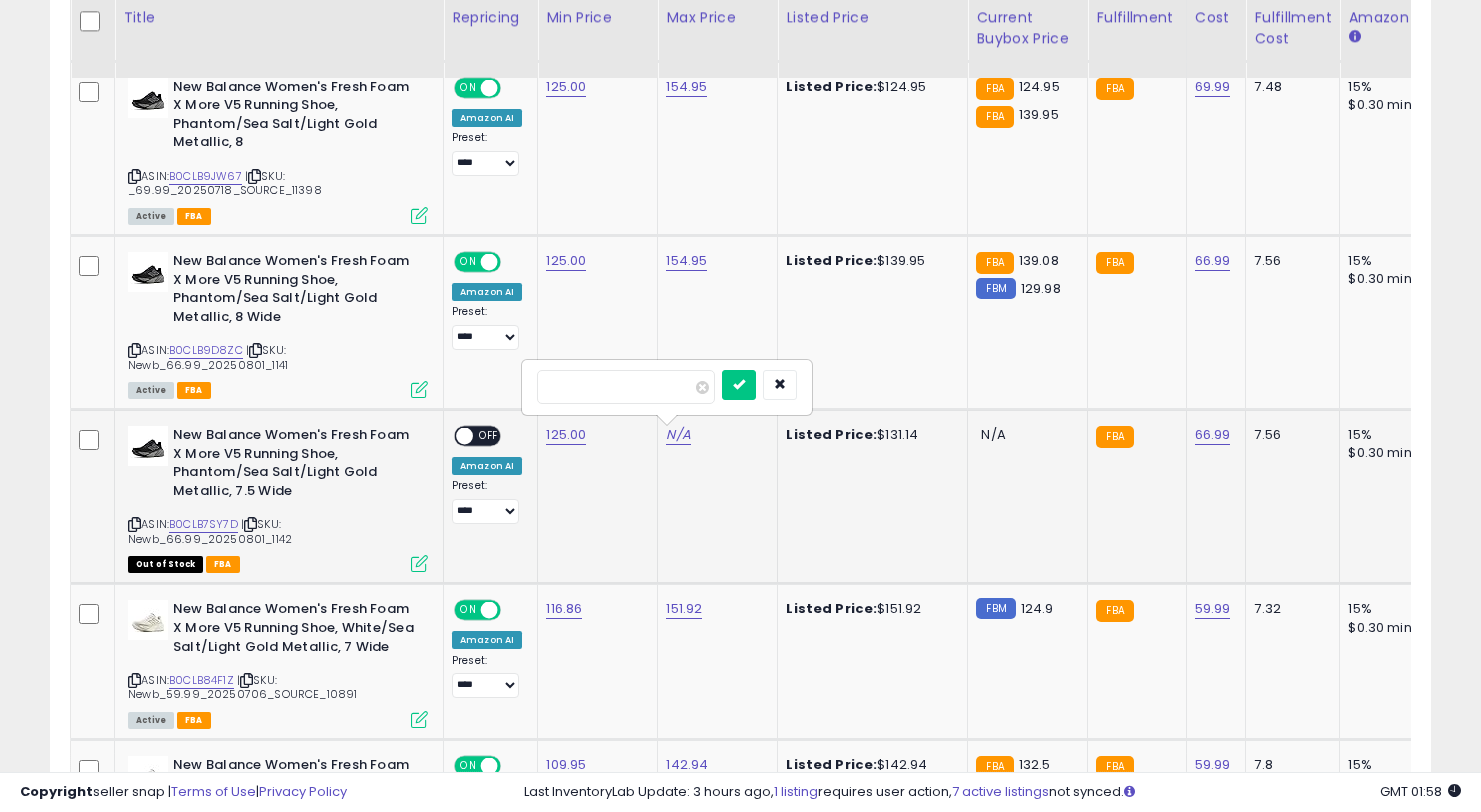 type on "******" 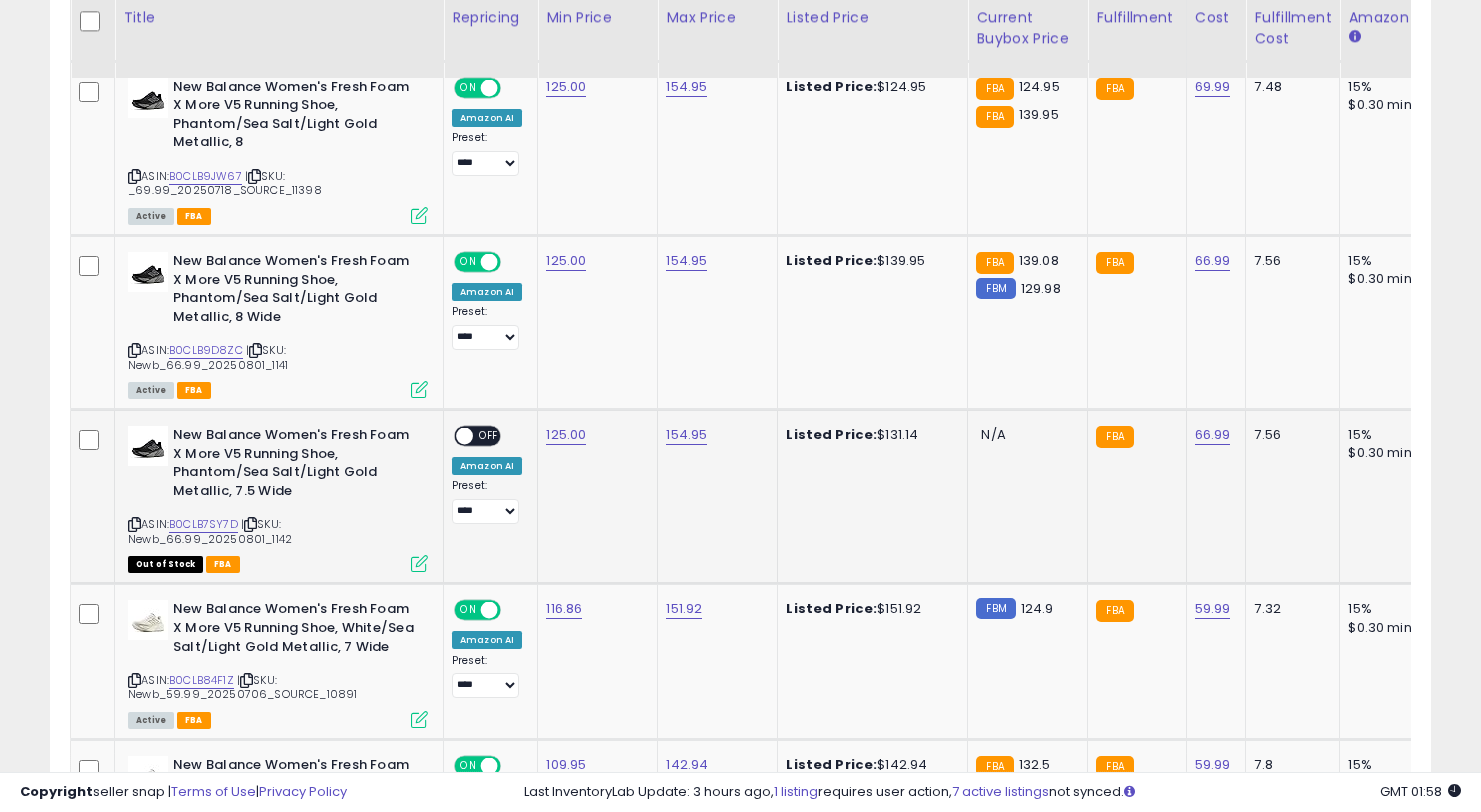click at bounding box center (464, 436) 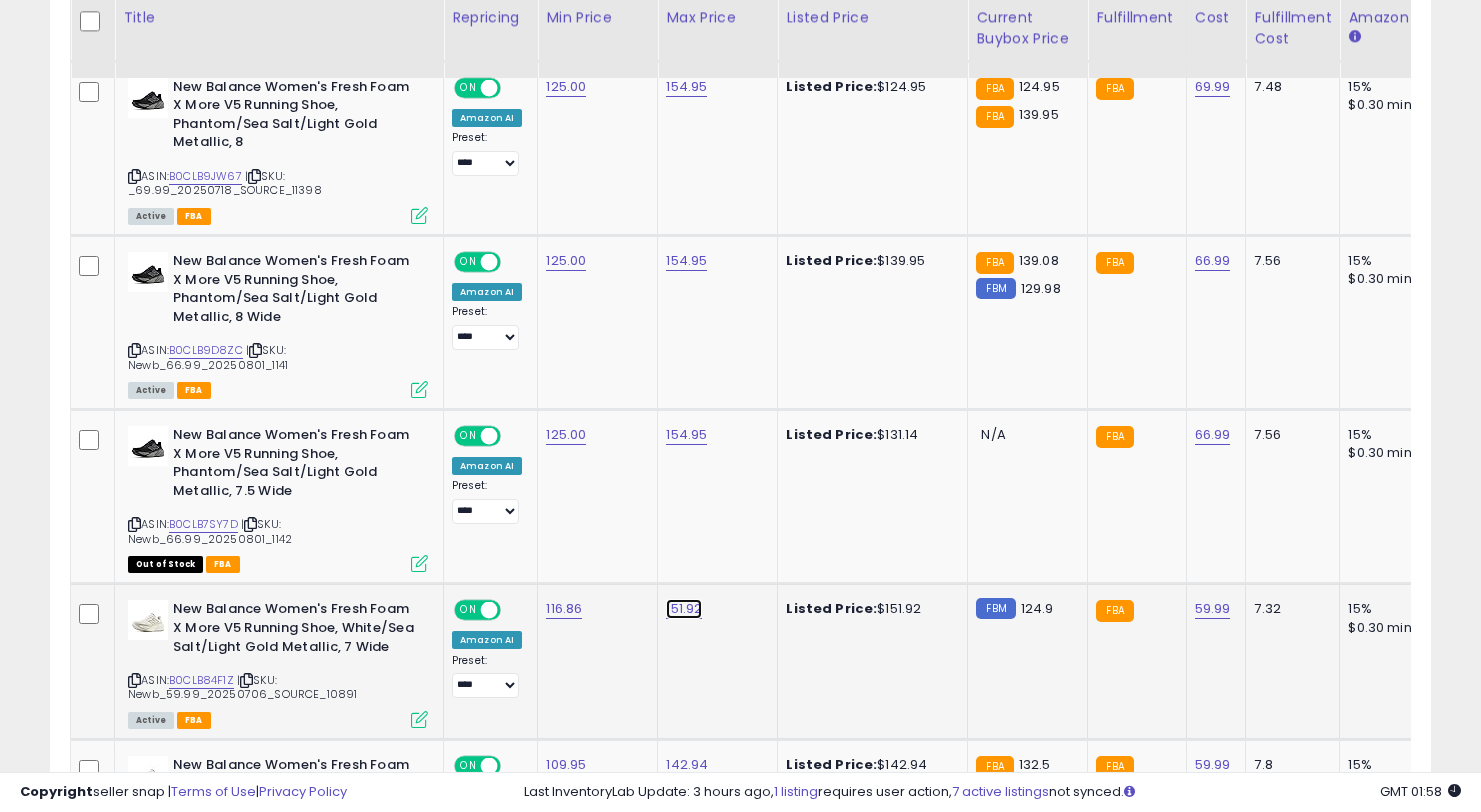 click on "151.92" at bounding box center (686, -573) 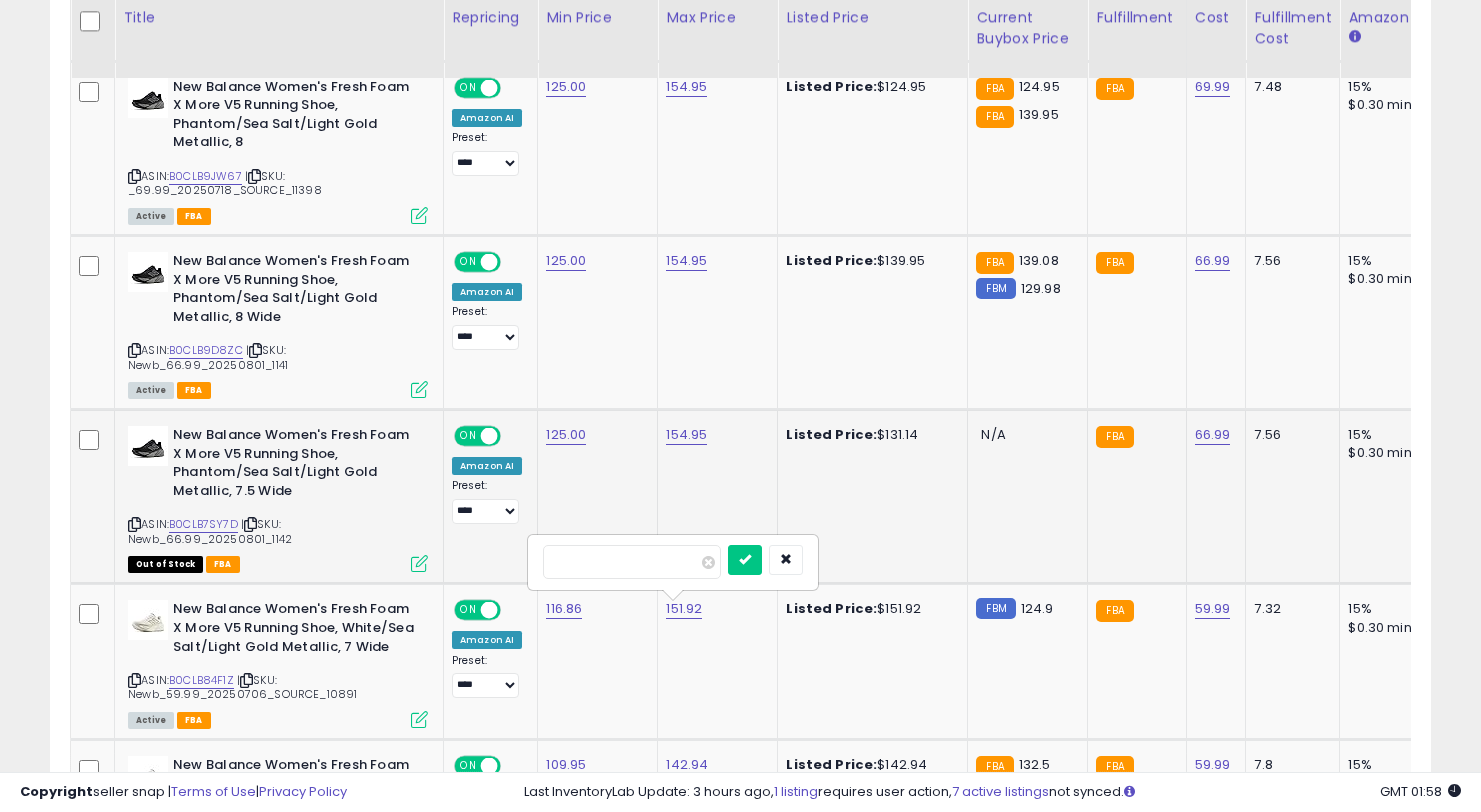 drag, startPoint x: 623, startPoint y: 563, endPoint x: 512, endPoint y: 543, distance: 112.78741 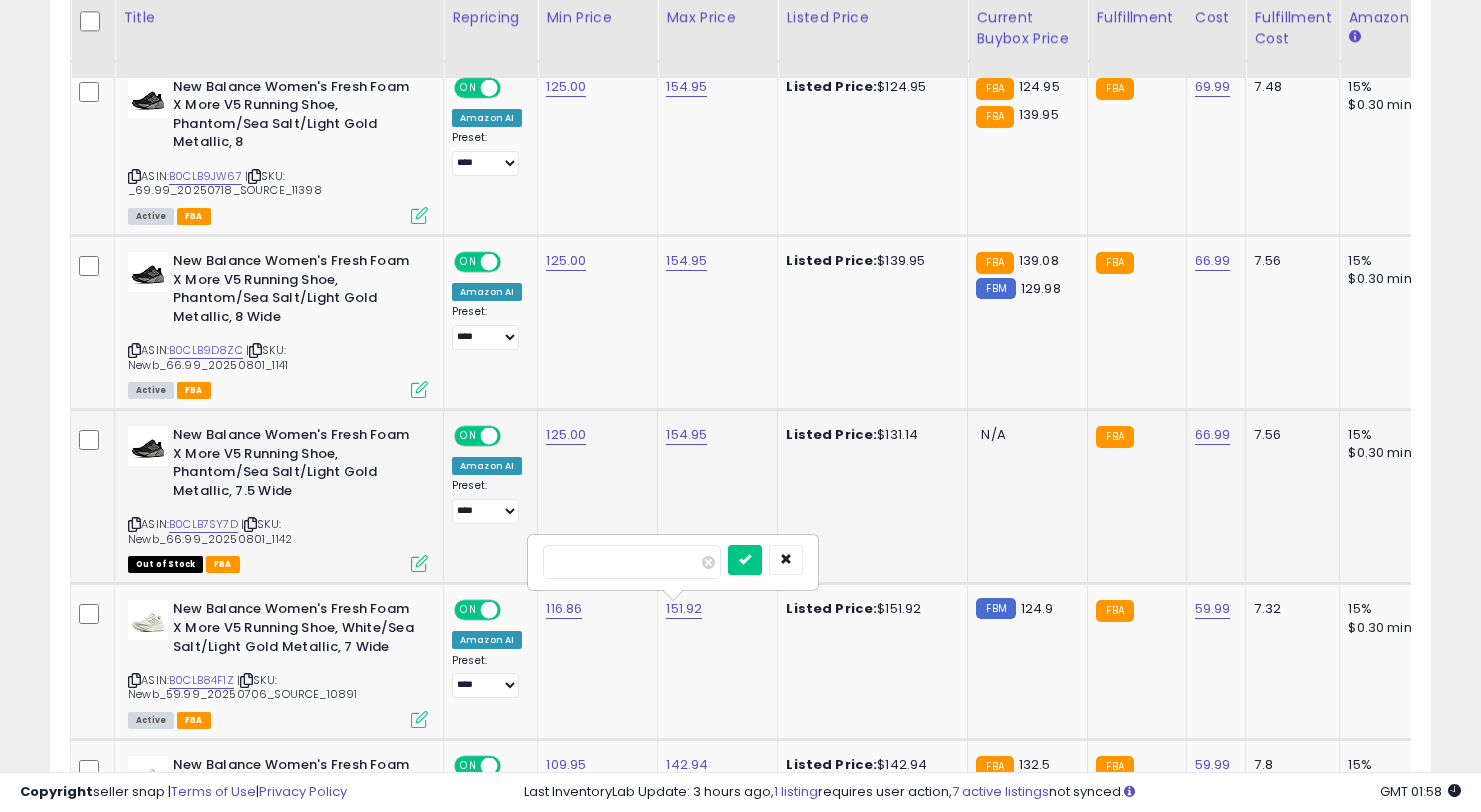type on "******" 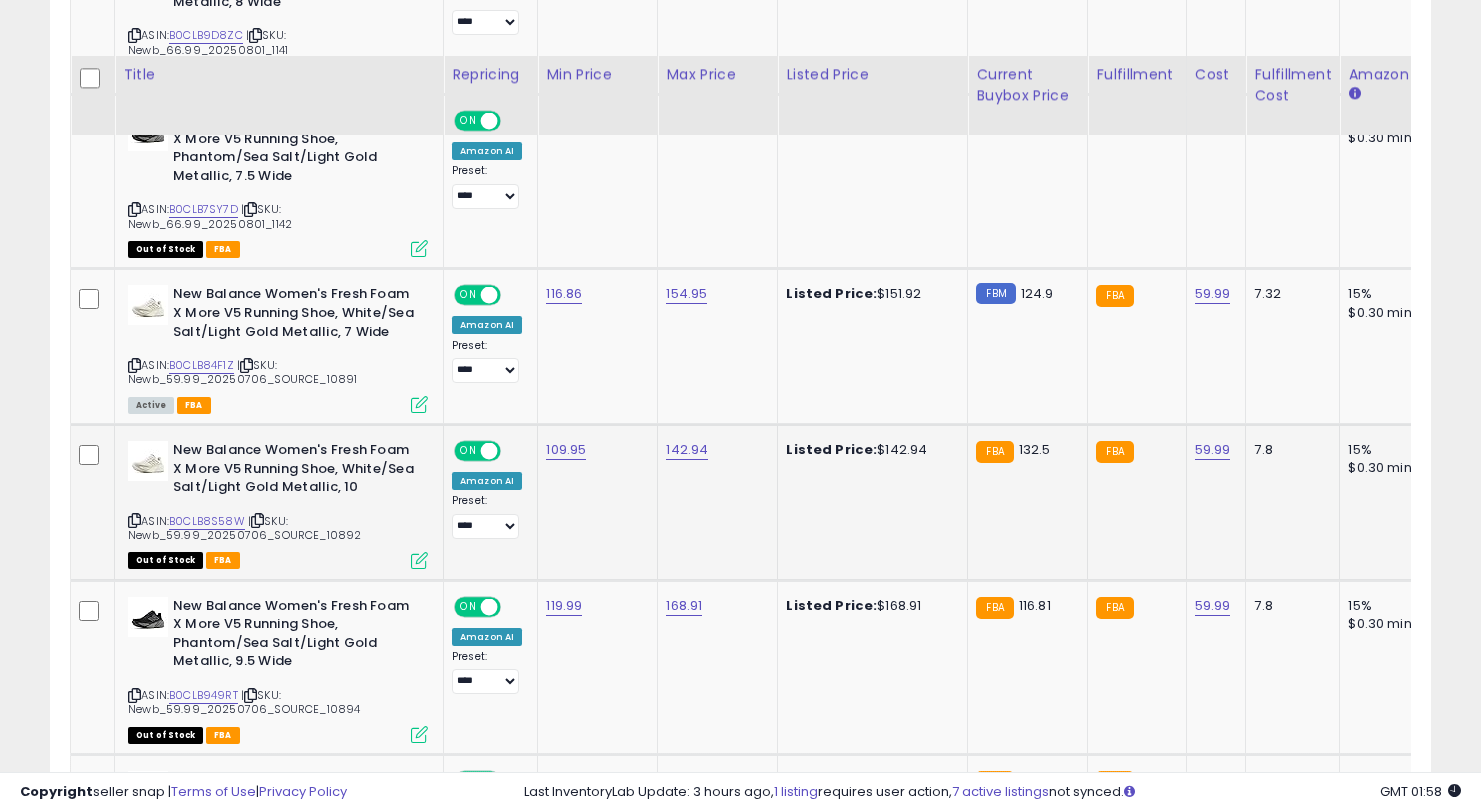 scroll, scrollTop: 2067, scrollLeft: 0, axis: vertical 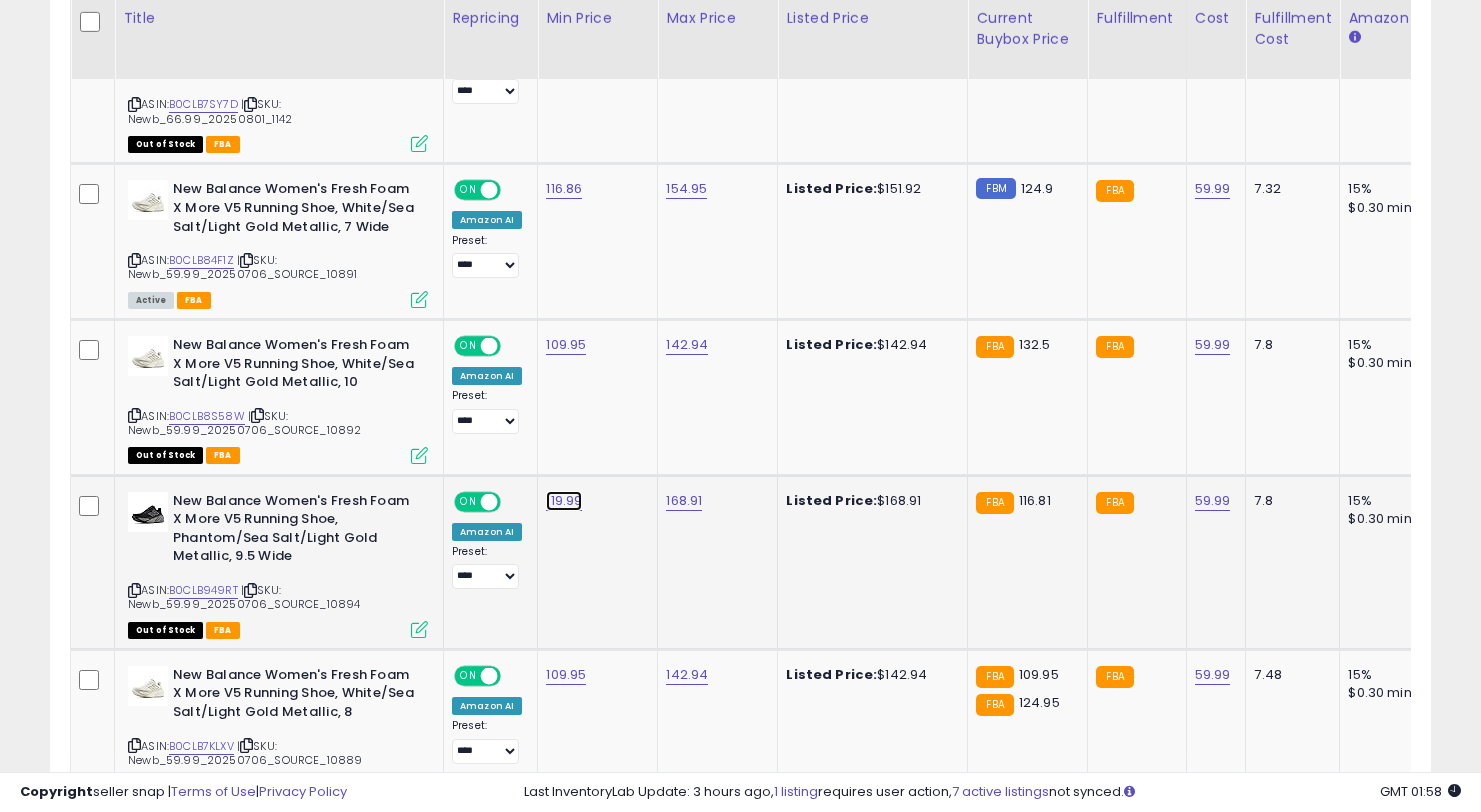 click on "119.99" at bounding box center [566, -993] 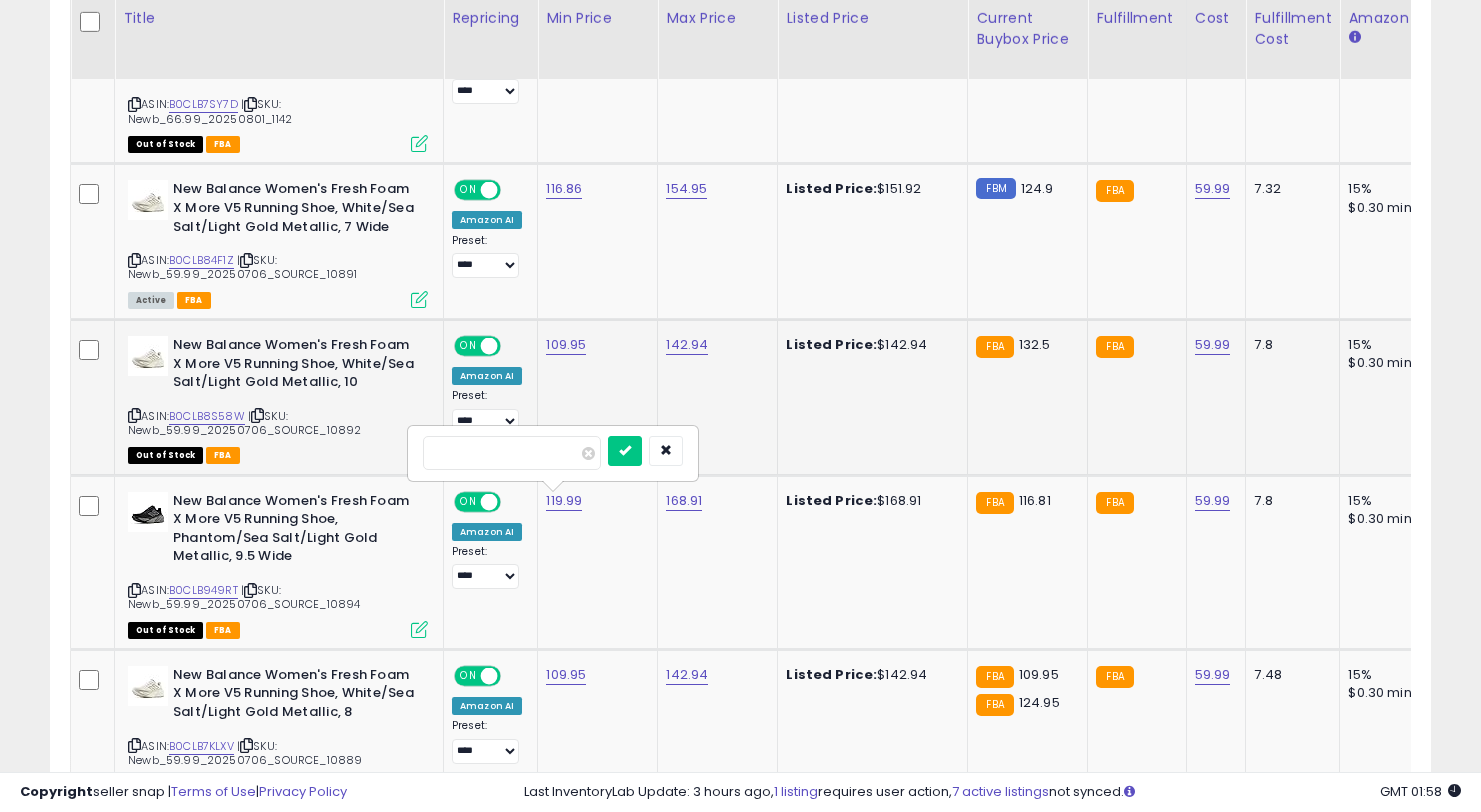 drag, startPoint x: 520, startPoint y: 461, endPoint x: 376, endPoint y: 444, distance: 145 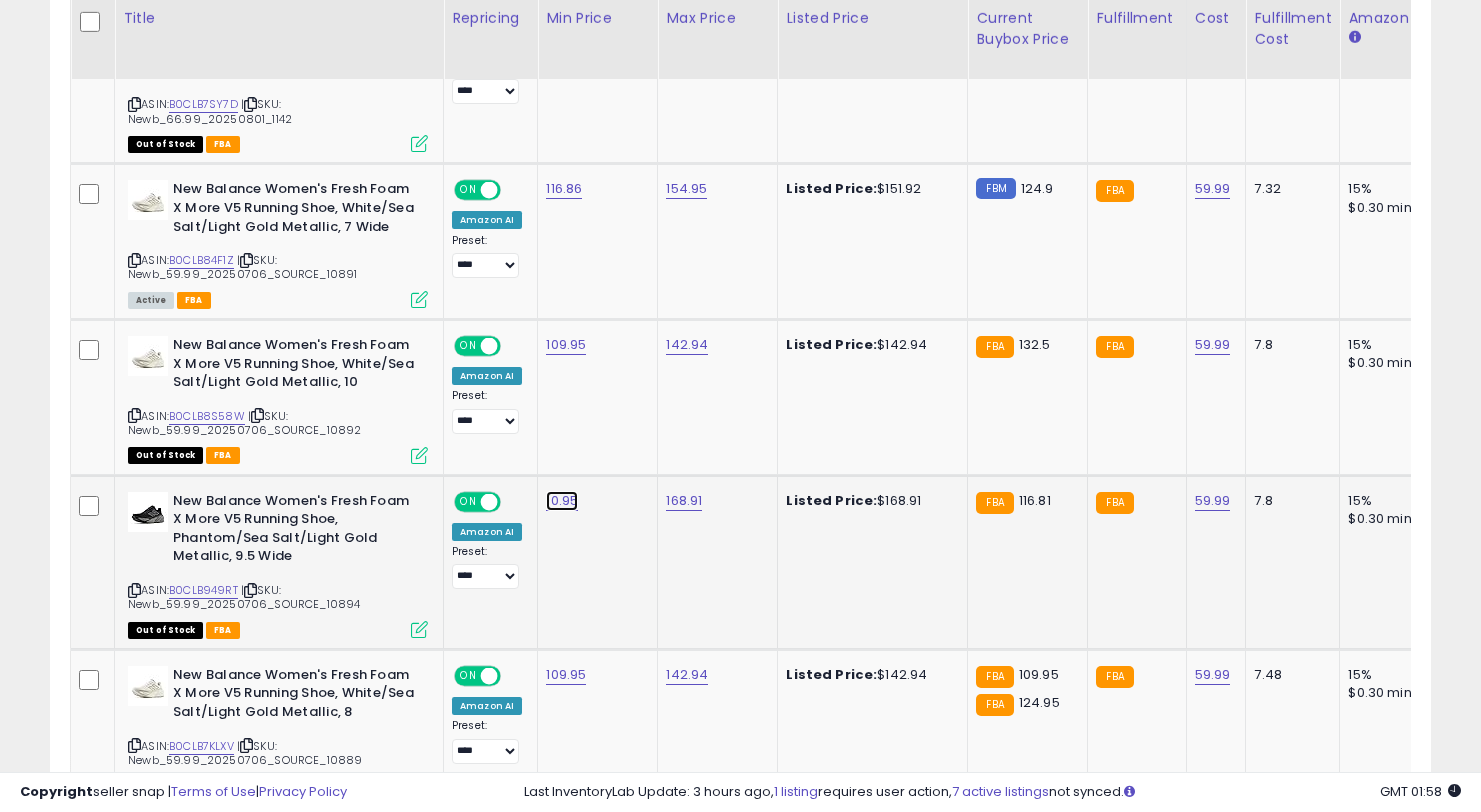 click on "10.95" at bounding box center [566, -993] 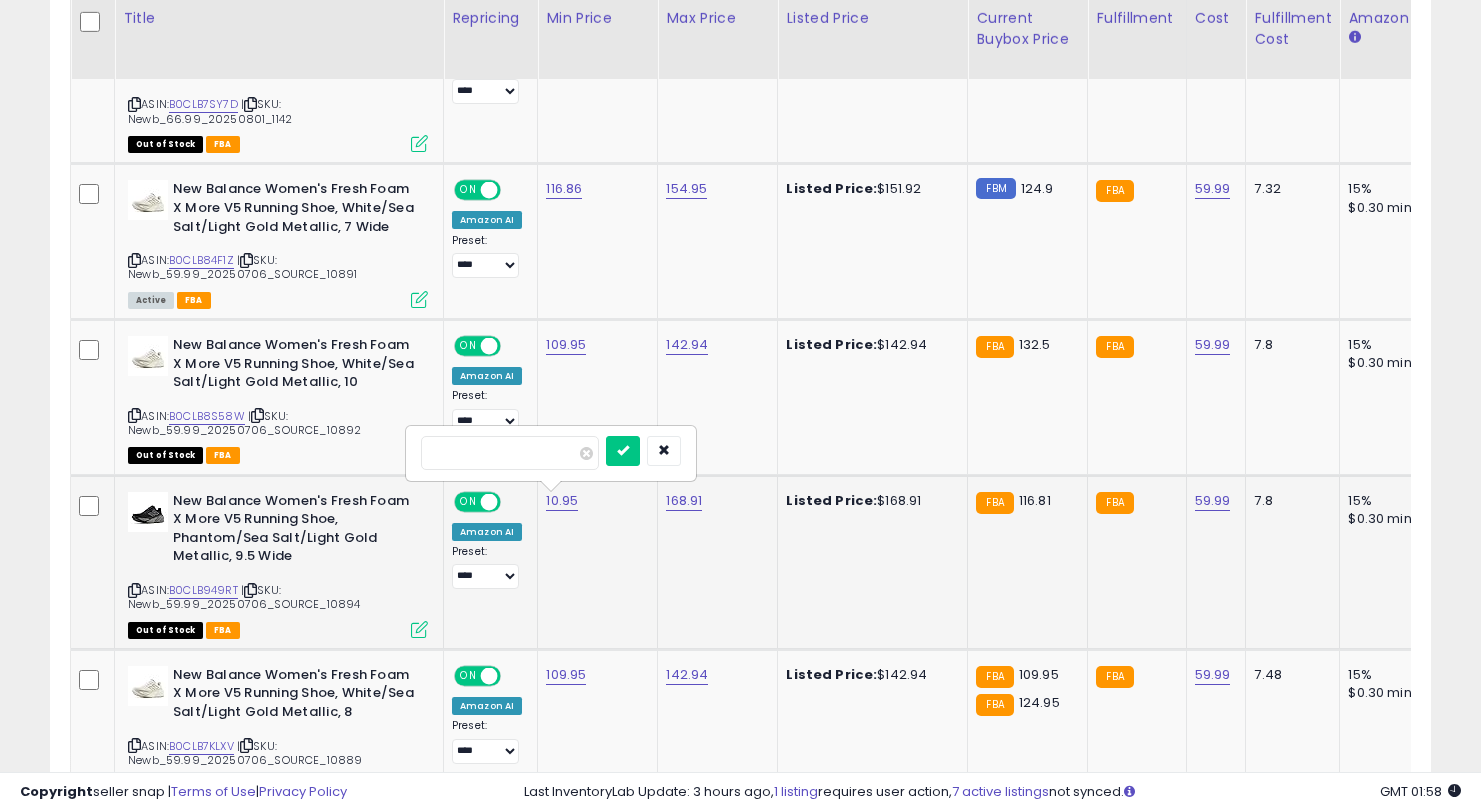 drag, startPoint x: 515, startPoint y: 452, endPoint x: 416, endPoint y: 450, distance: 99.0202 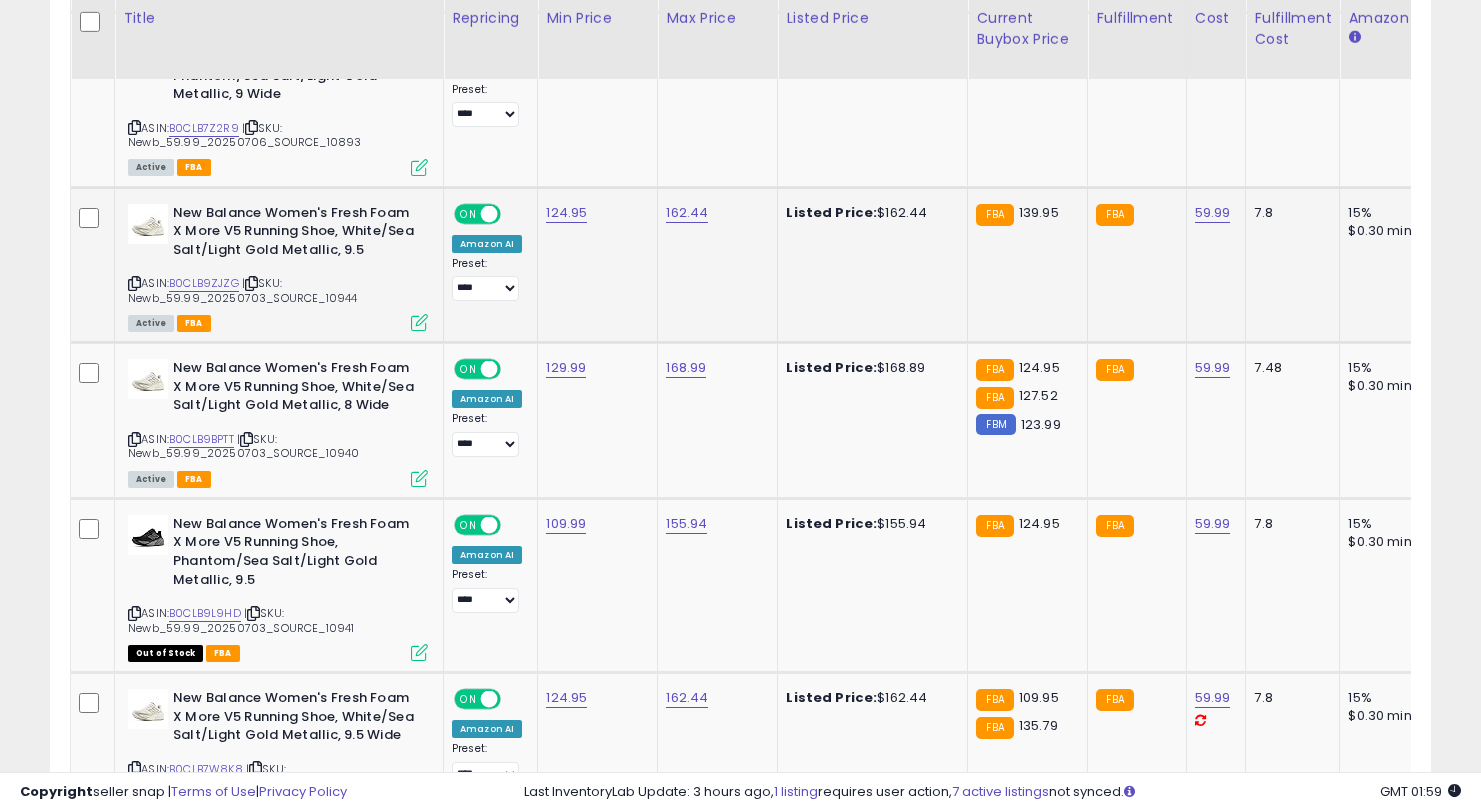 scroll, scrollTop: 3120, scrollLeft: 0, axis: vertical 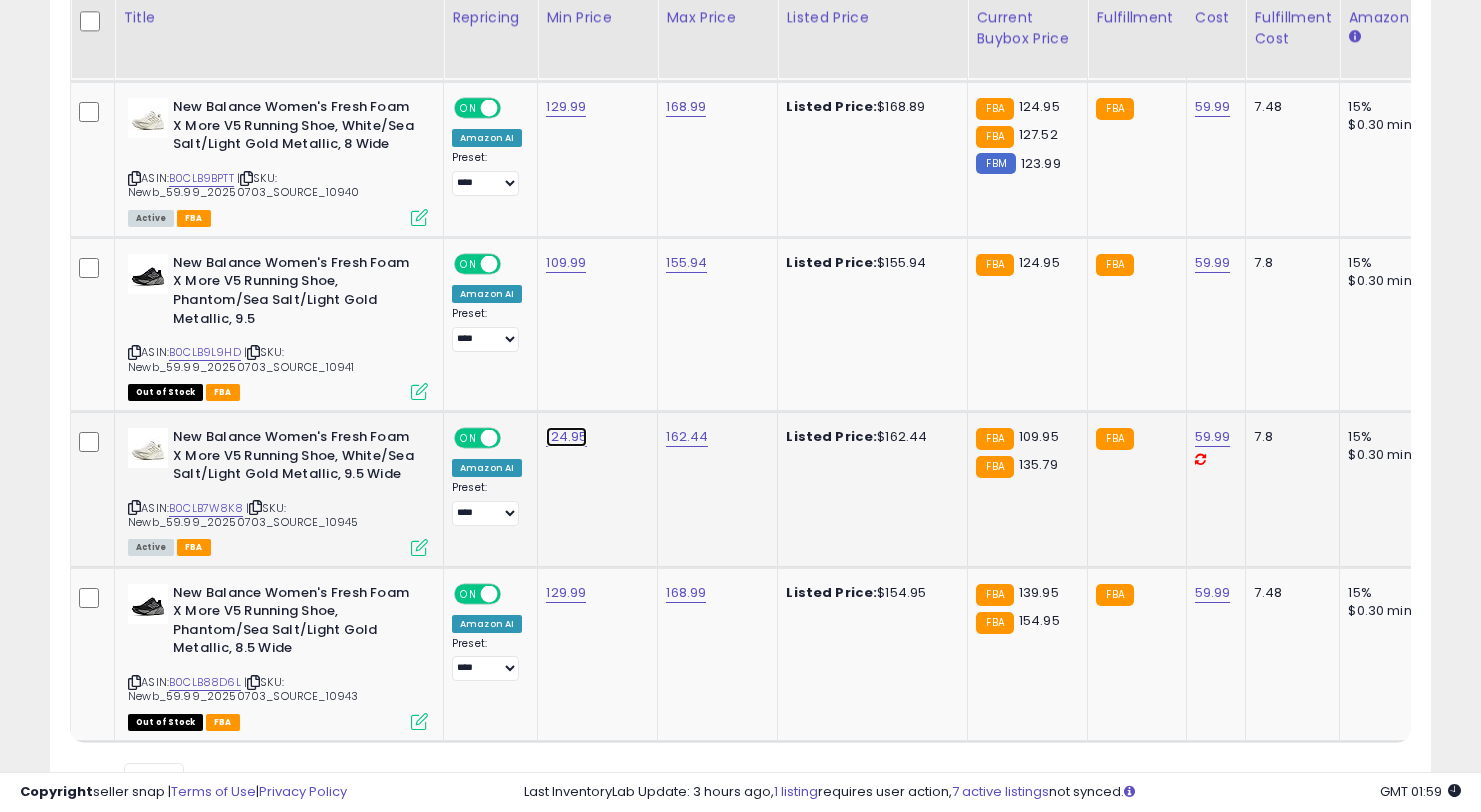 click on "124.95" at bounding box center (566, -2046) 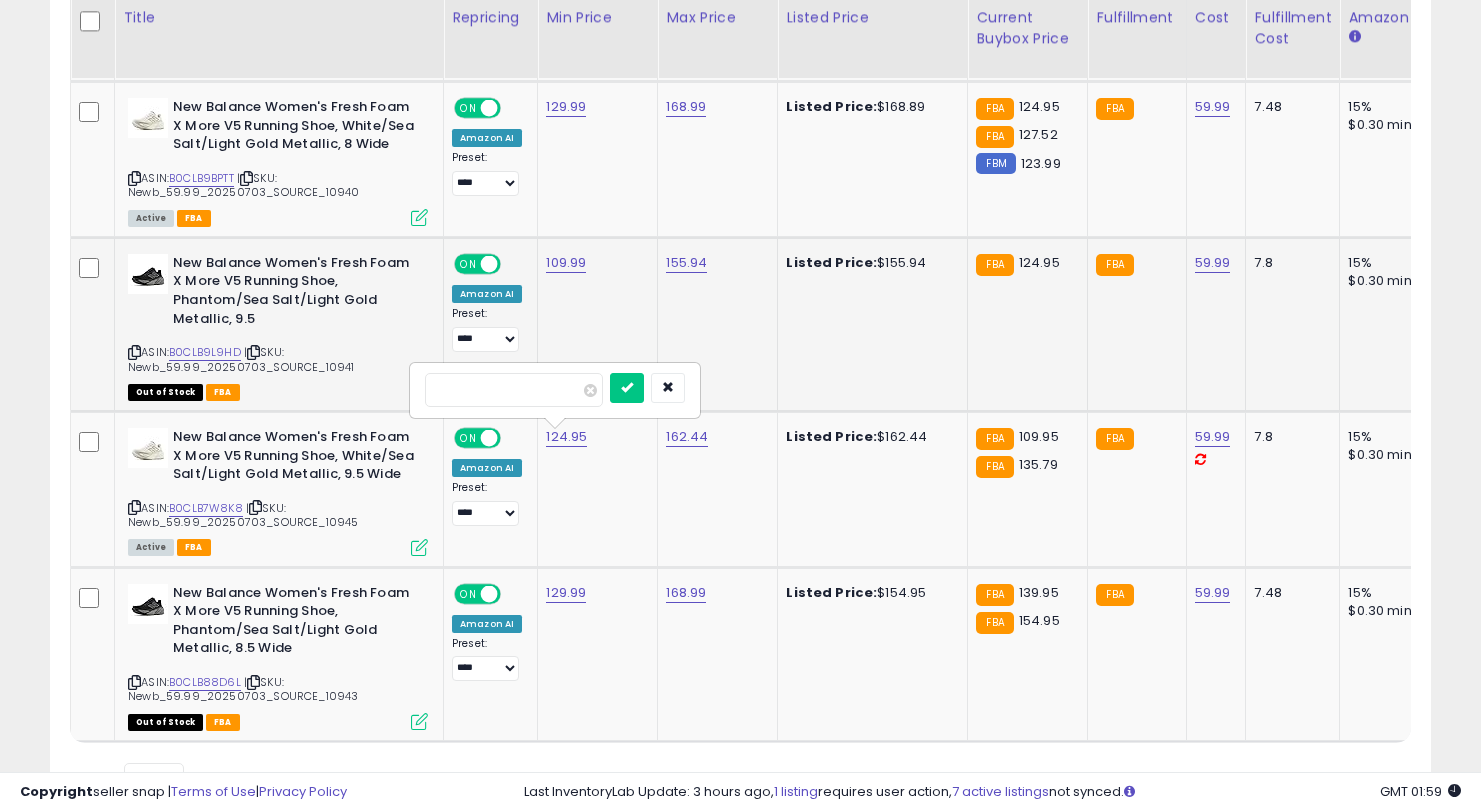 drag, startPoint x: 522, startPoint y: 389, endPoint x: 394, endPoint y: 386, distance: 128.03516 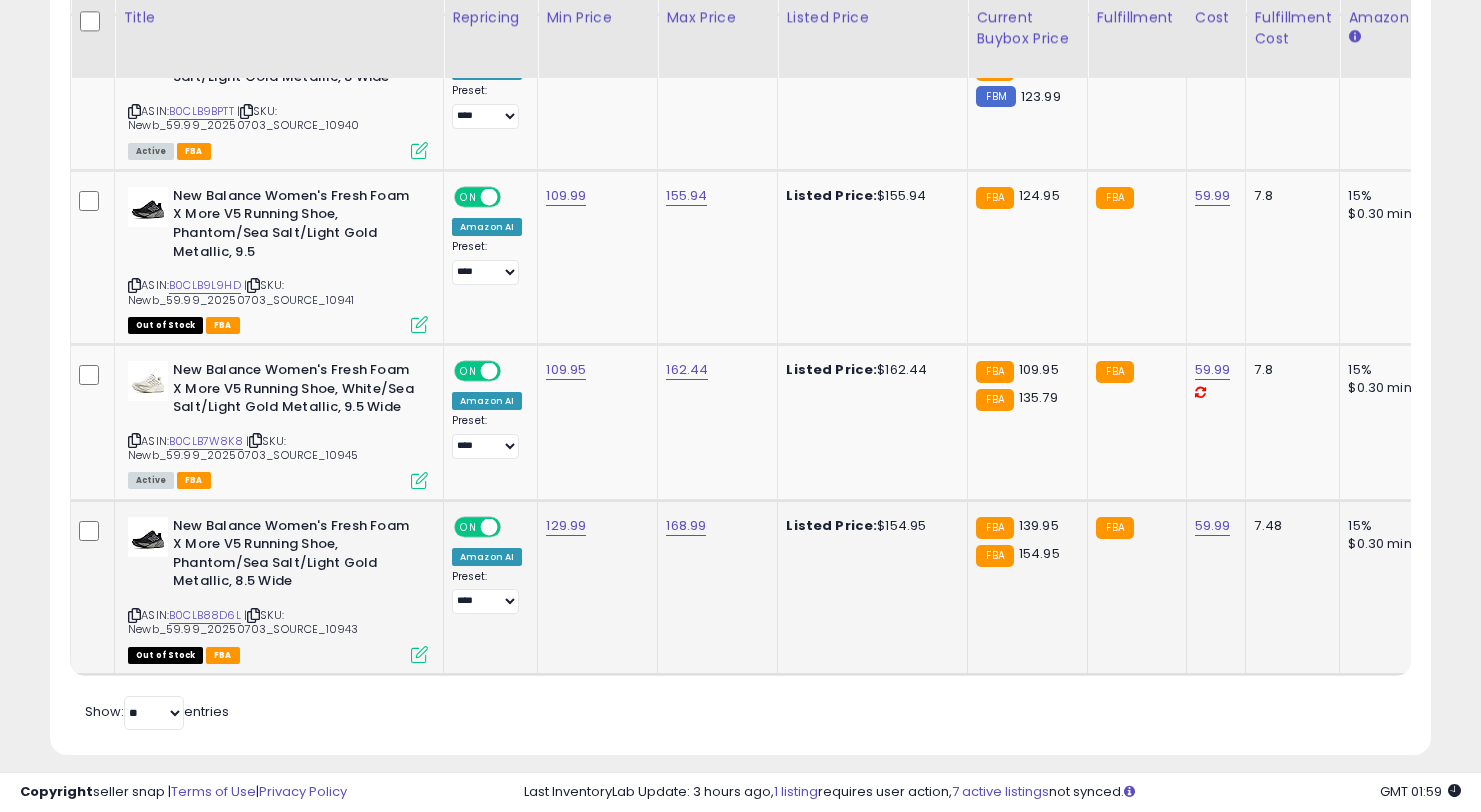 scroll, scrollTop: 3221, scrollLeft: 0, axis: vertical 